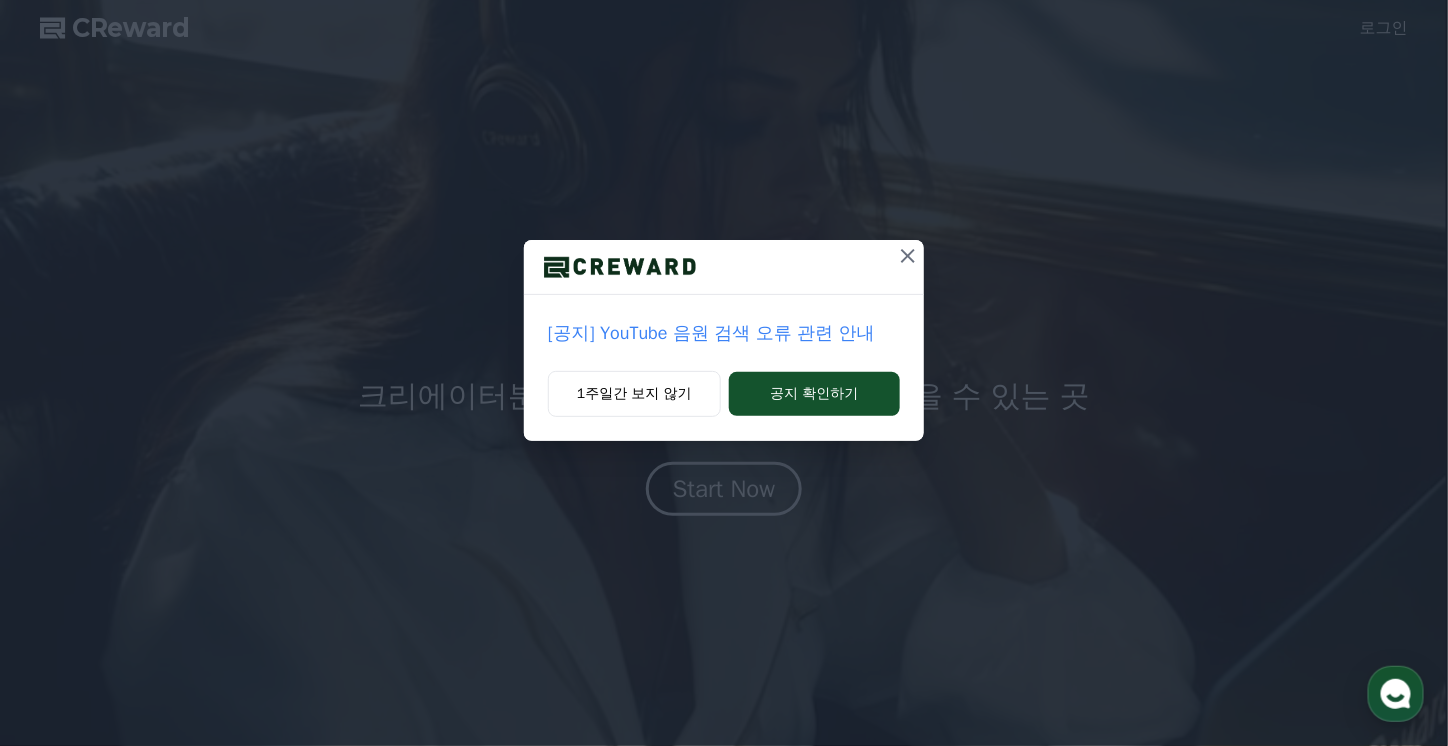 scroll, scrollTop: 0, scrollLeft: 0, axis: both 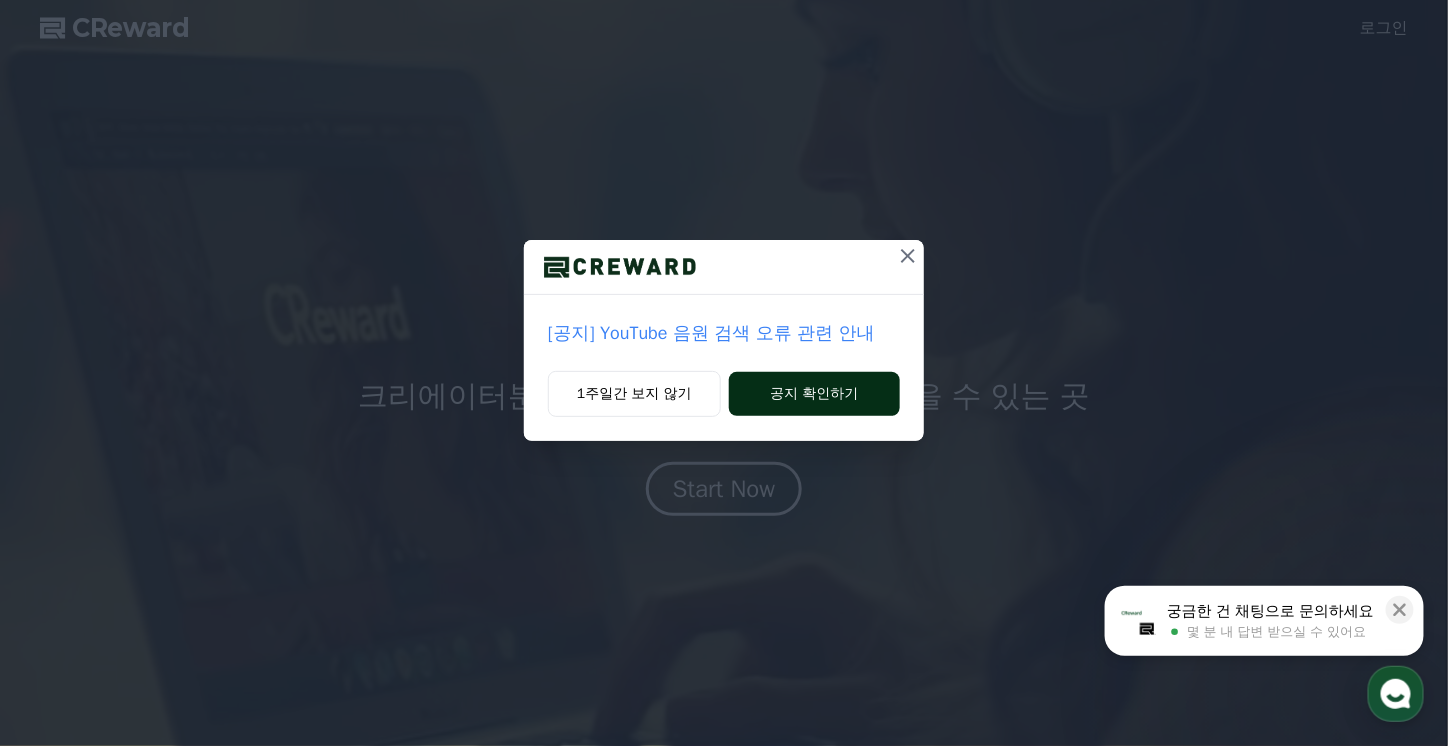 click on "공지 확인하기" at bounding box center [814, 394] 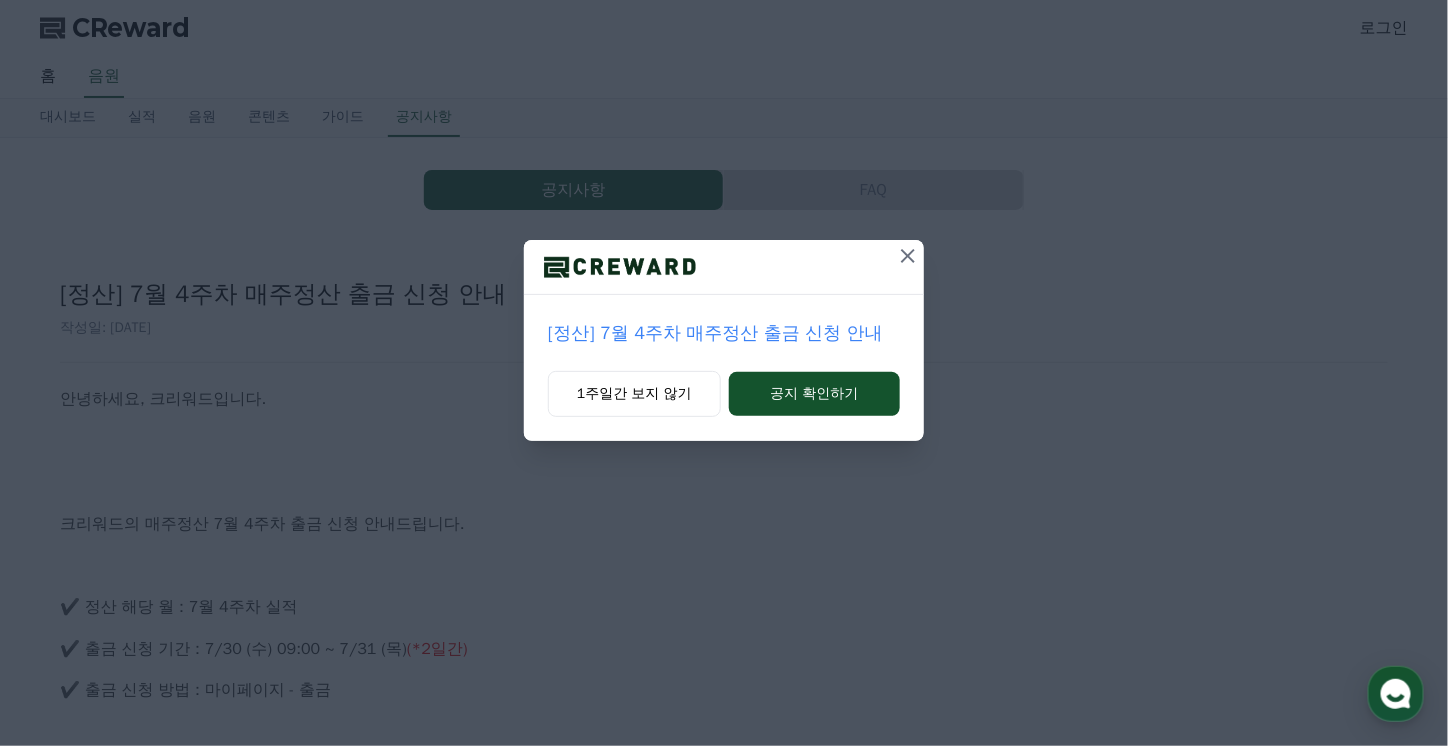 scroll, scrollTop: 0, scrollLeft: 0, axis: both 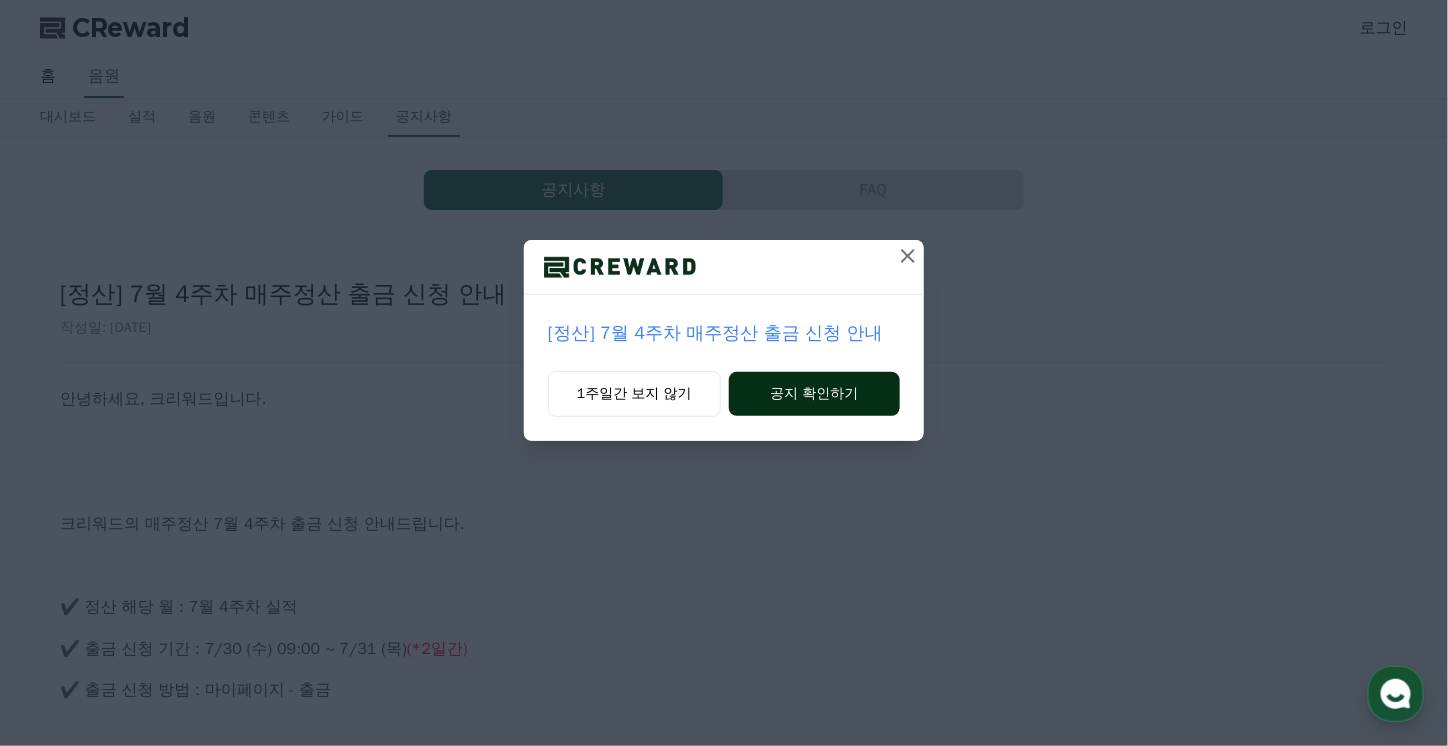 click on "공지 확인하기" at bounding box center [814, 394] 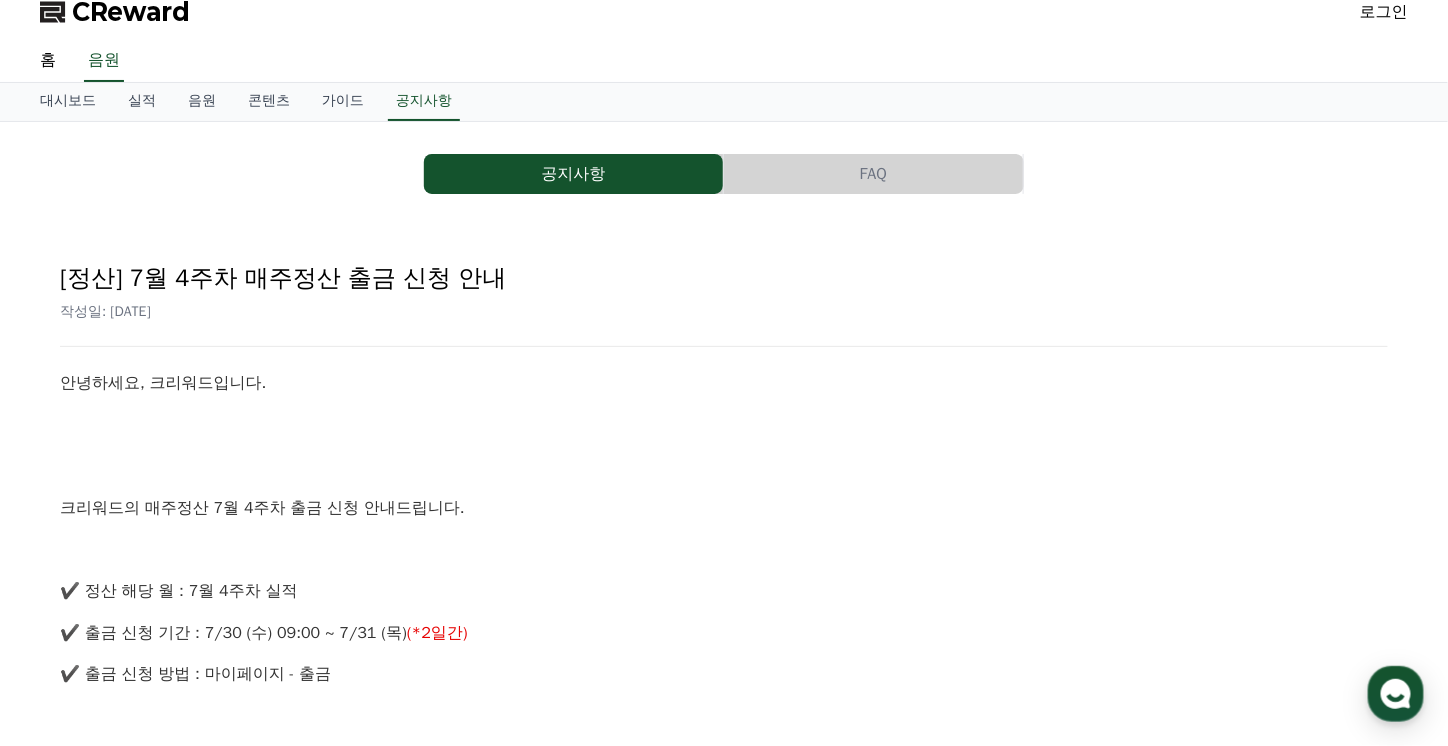scroll, scrollTop: 0, scrollLeft: 0, axis: both 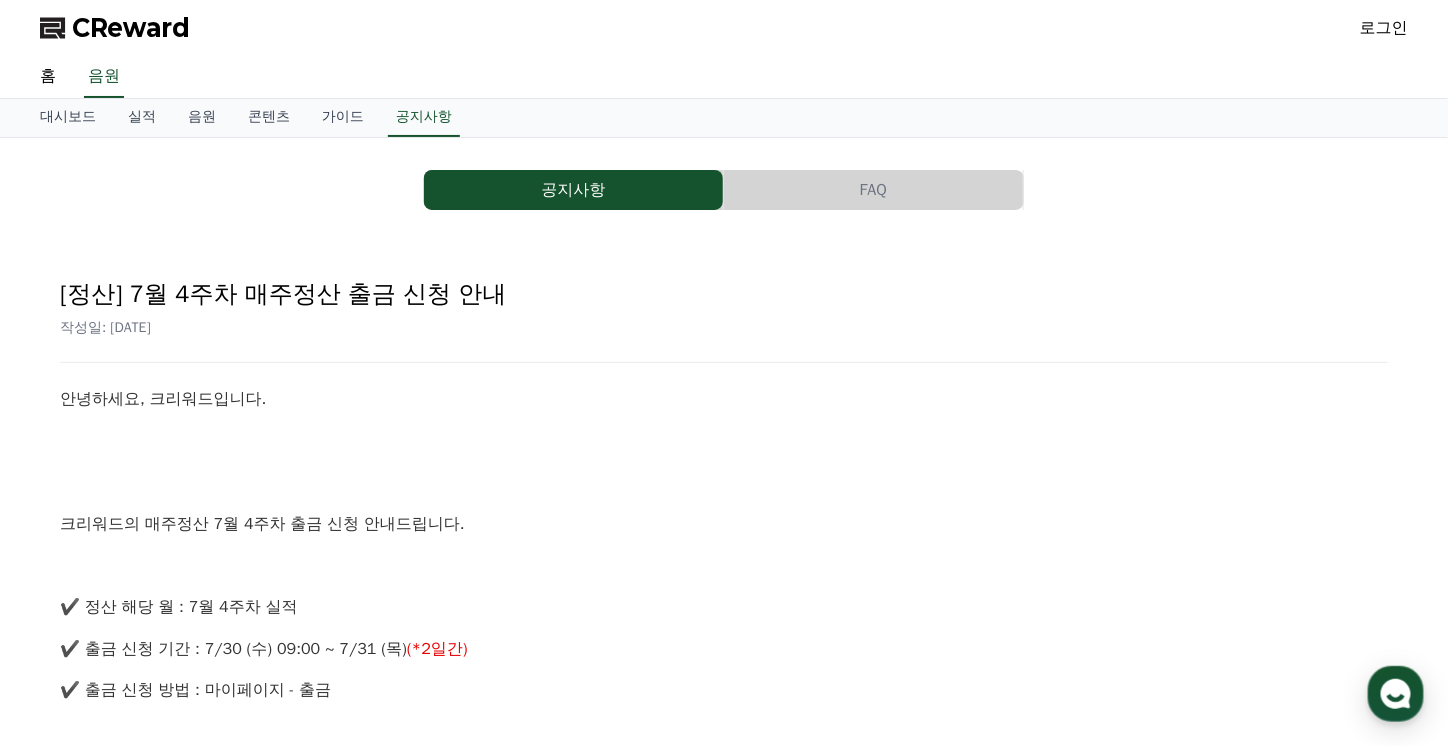 click on "CReward" at bounding box center (131, 28) 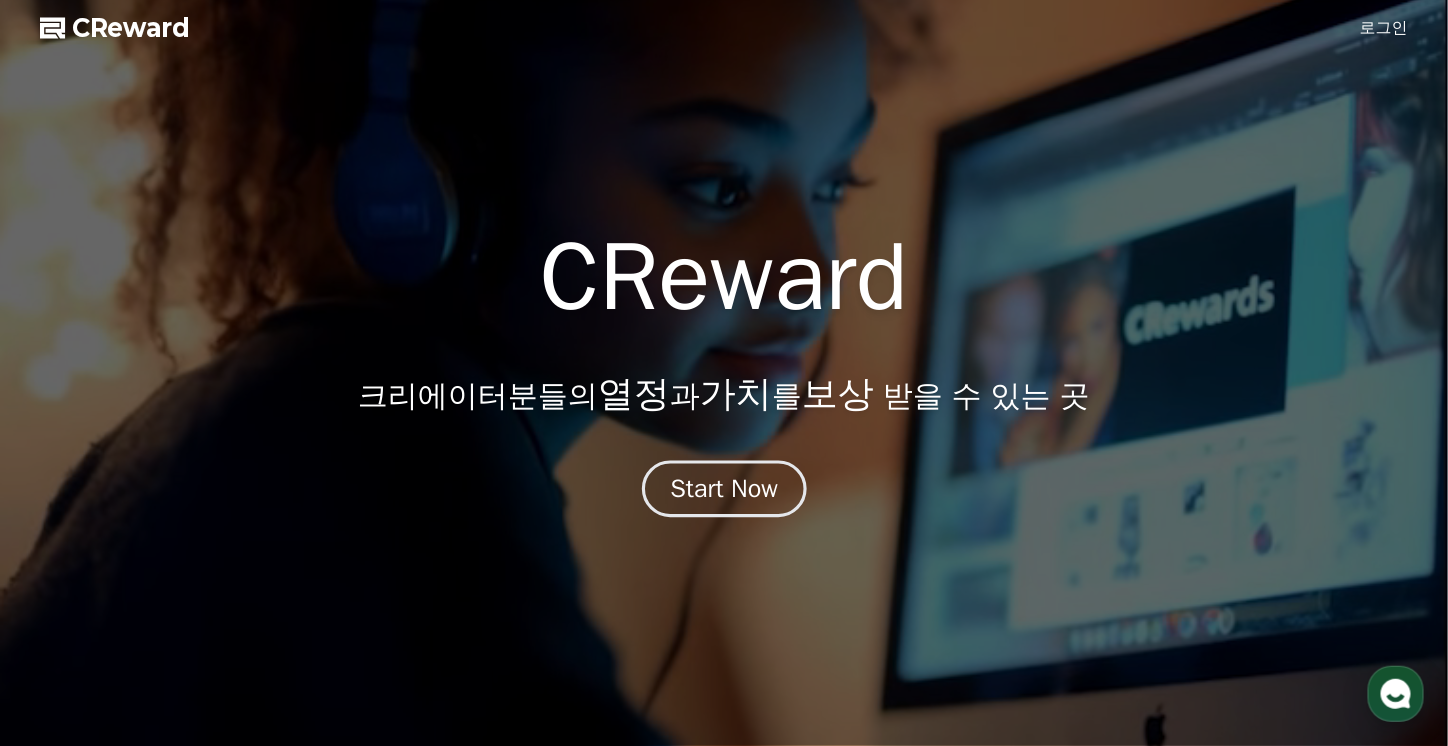 click on "Start Now" at bounding box center [724, 489] 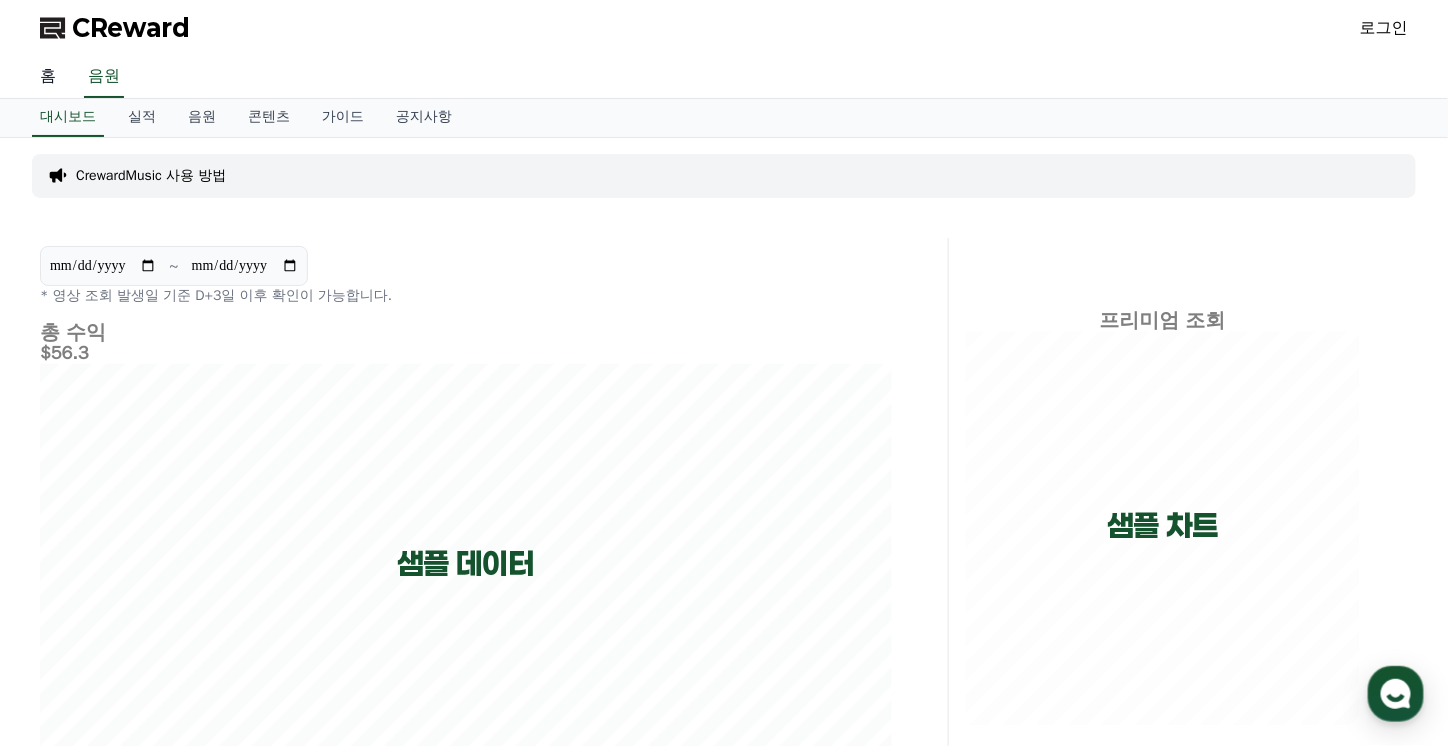 click on "홈" at bounding box center [48, 77] 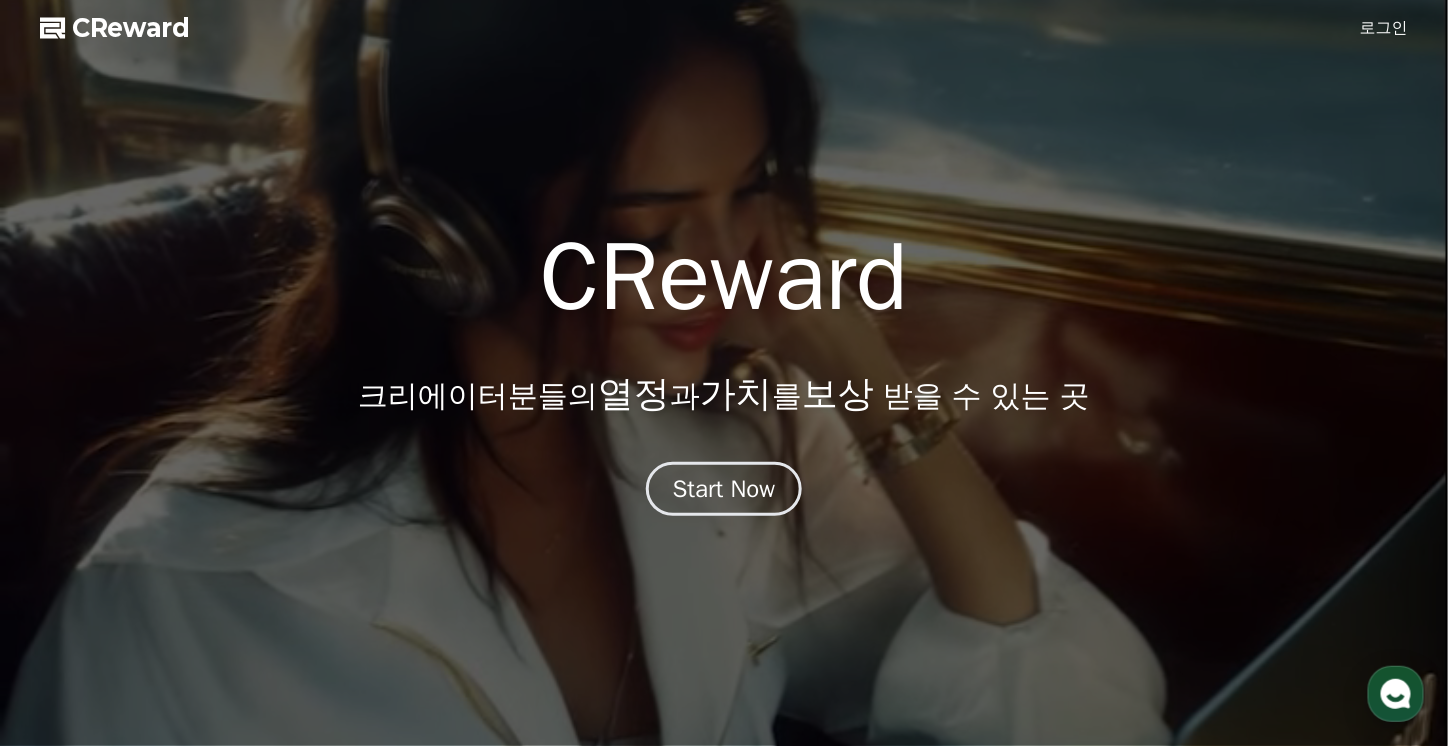 click on "CReward" at bounding box center (724, 278) 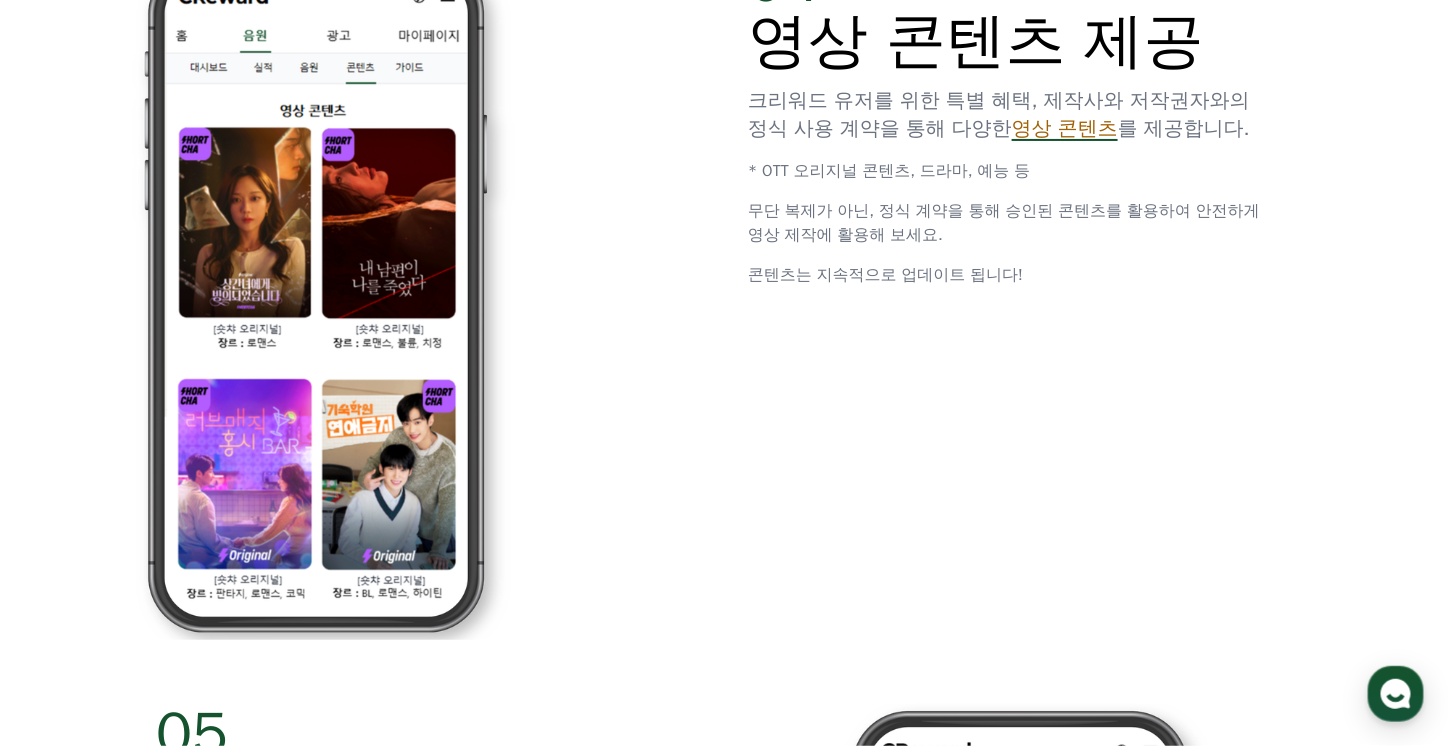 scroll, scrollTop: 3900, scrollLeft: 0, axis: vertical 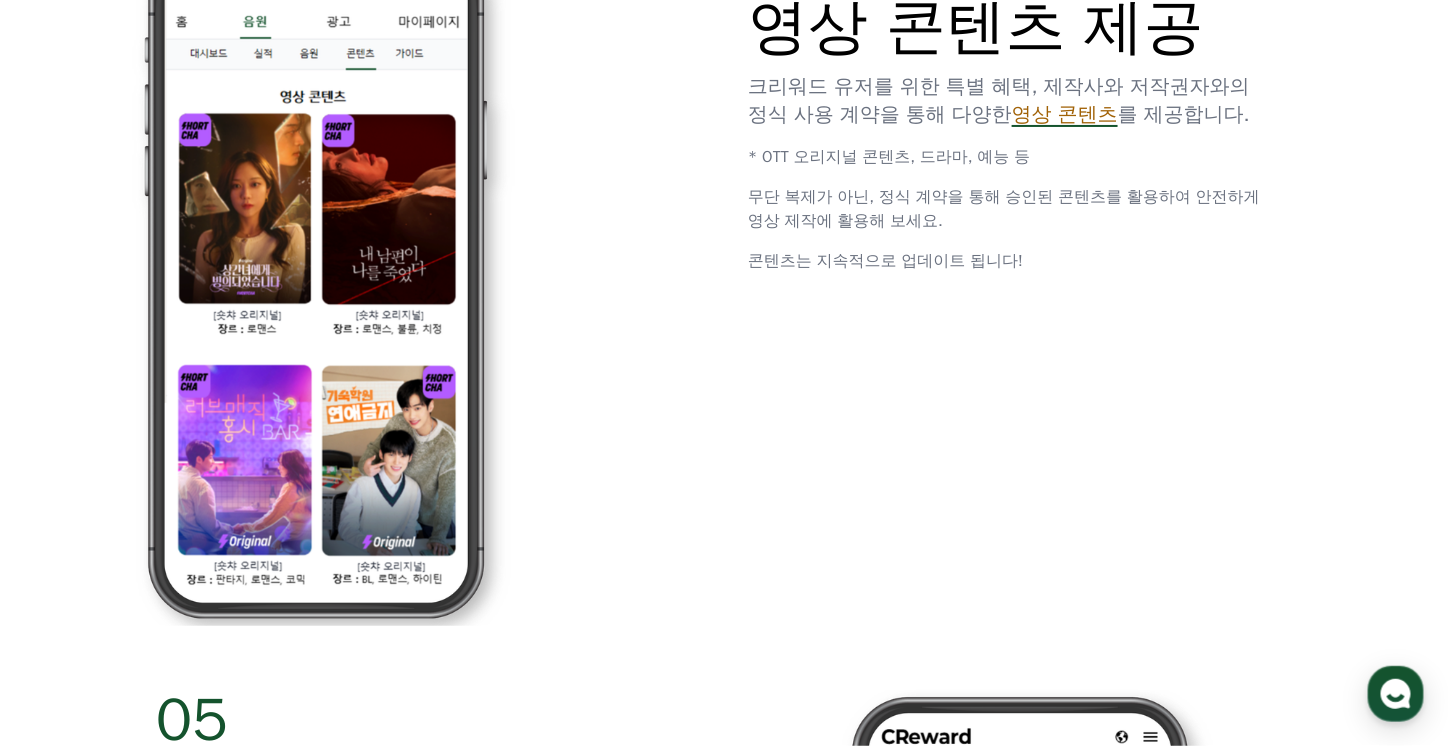 click on "영상 콘텐츠" at bounding box center (1065, 114) 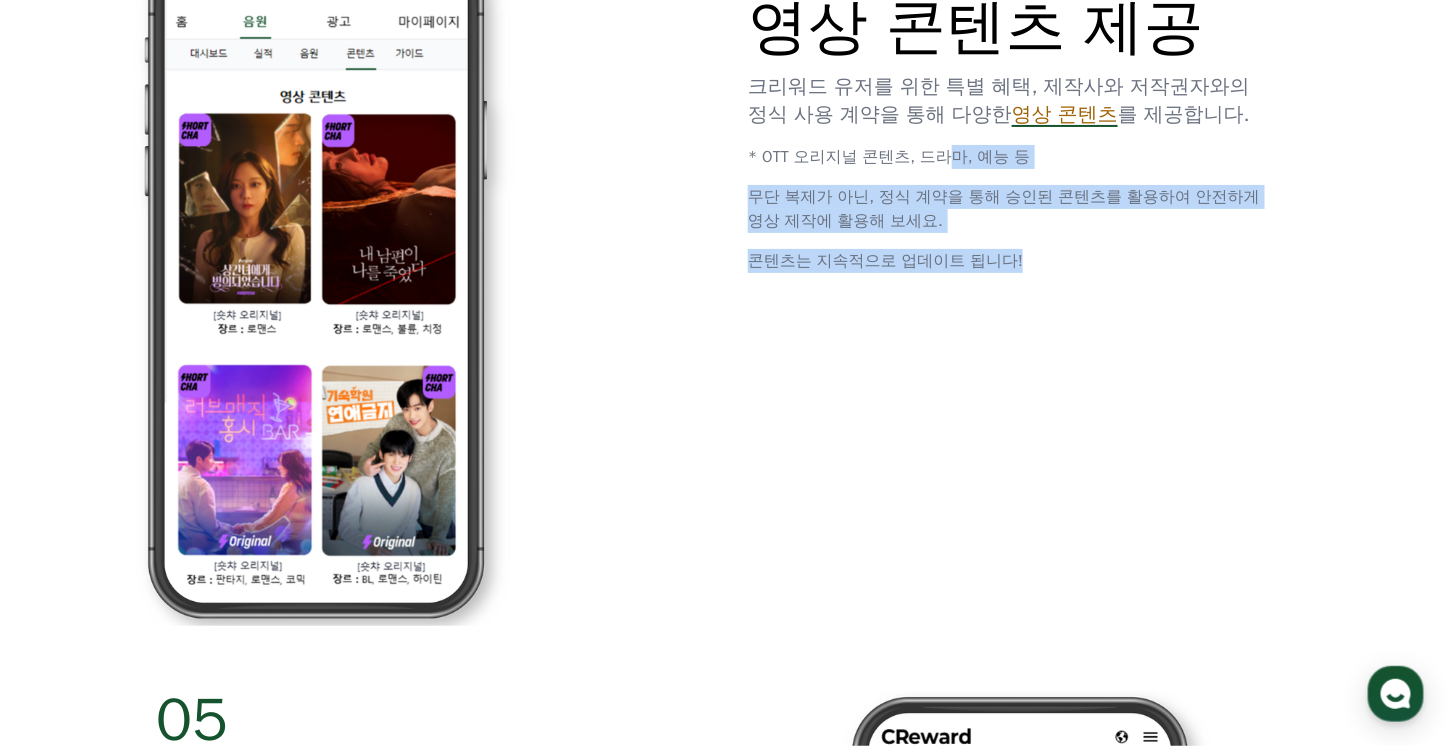 drag, startPoint x: 930, startPoint y: 147, endPoint x: 1059, endPoint y: 308, distance: 206.3056 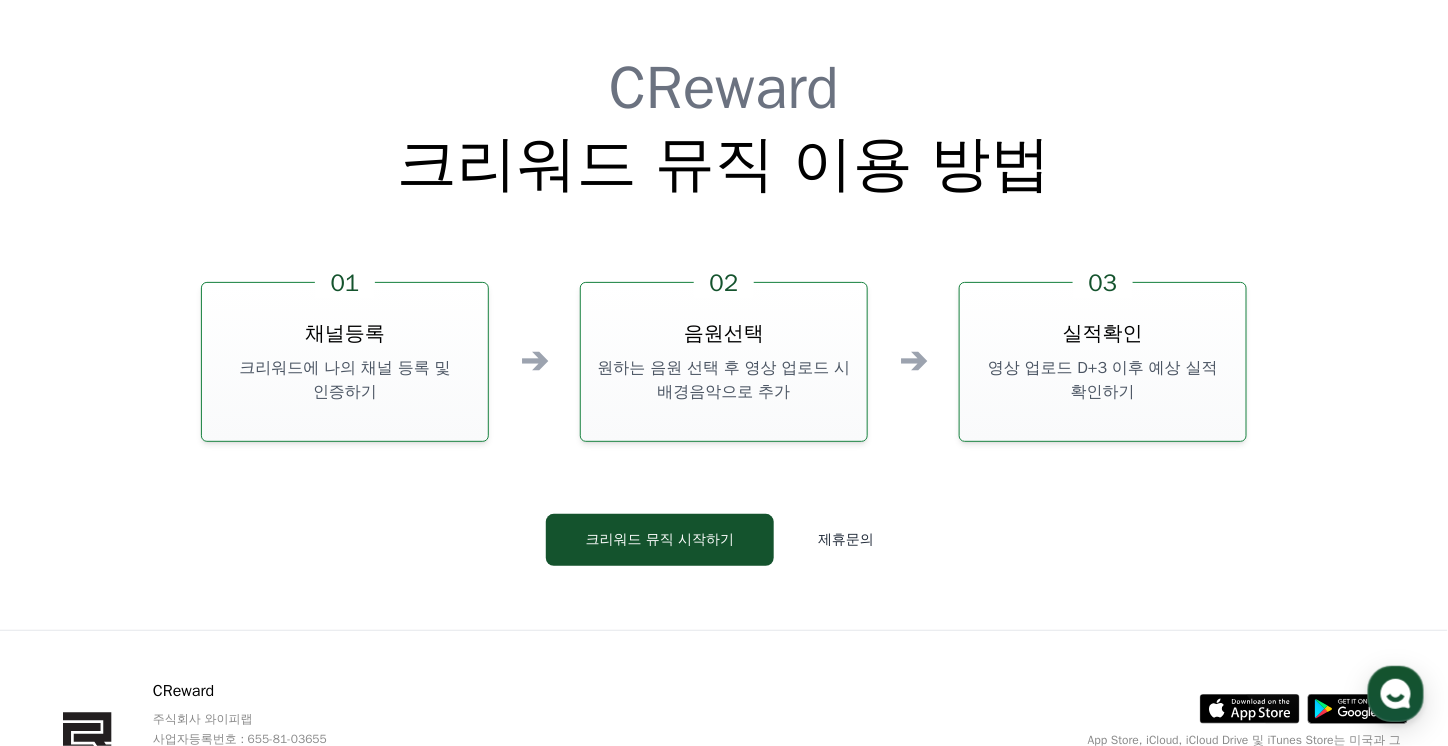 scroll, scrollTop: 5300, scrollLeft: 0, axis: vertical 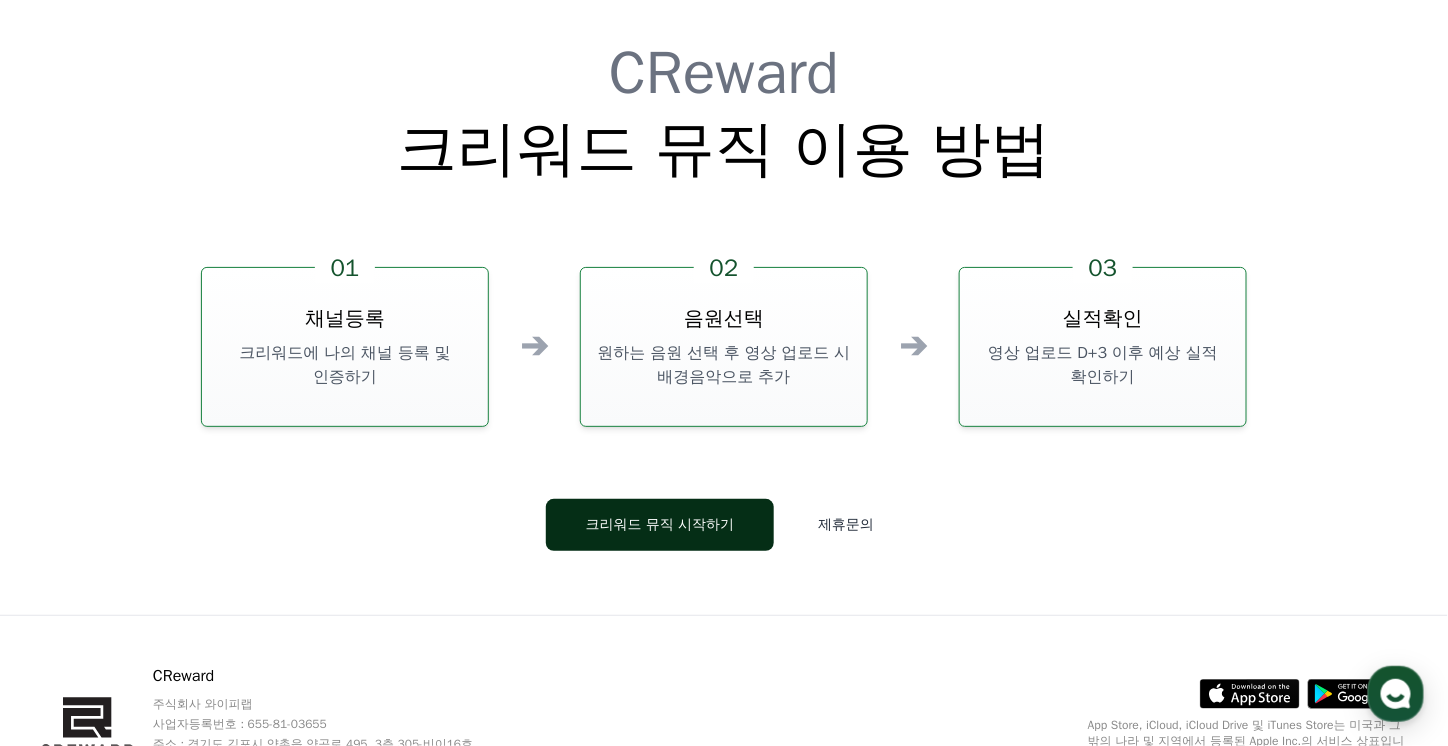 click on "크리워드 뮤직 시작하기" at bounding box center (660, 525) 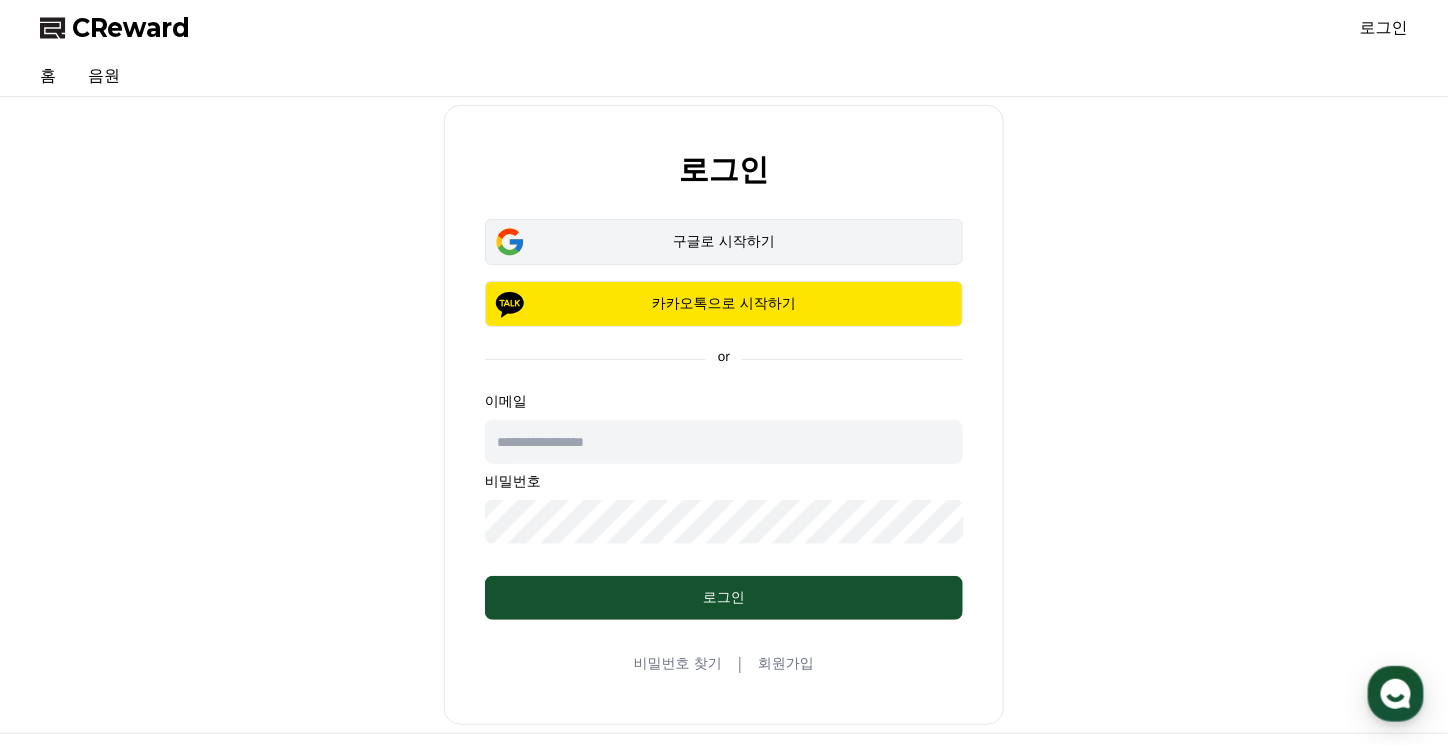 click on "구글로 시작하기" at bounding box center (724, 242) 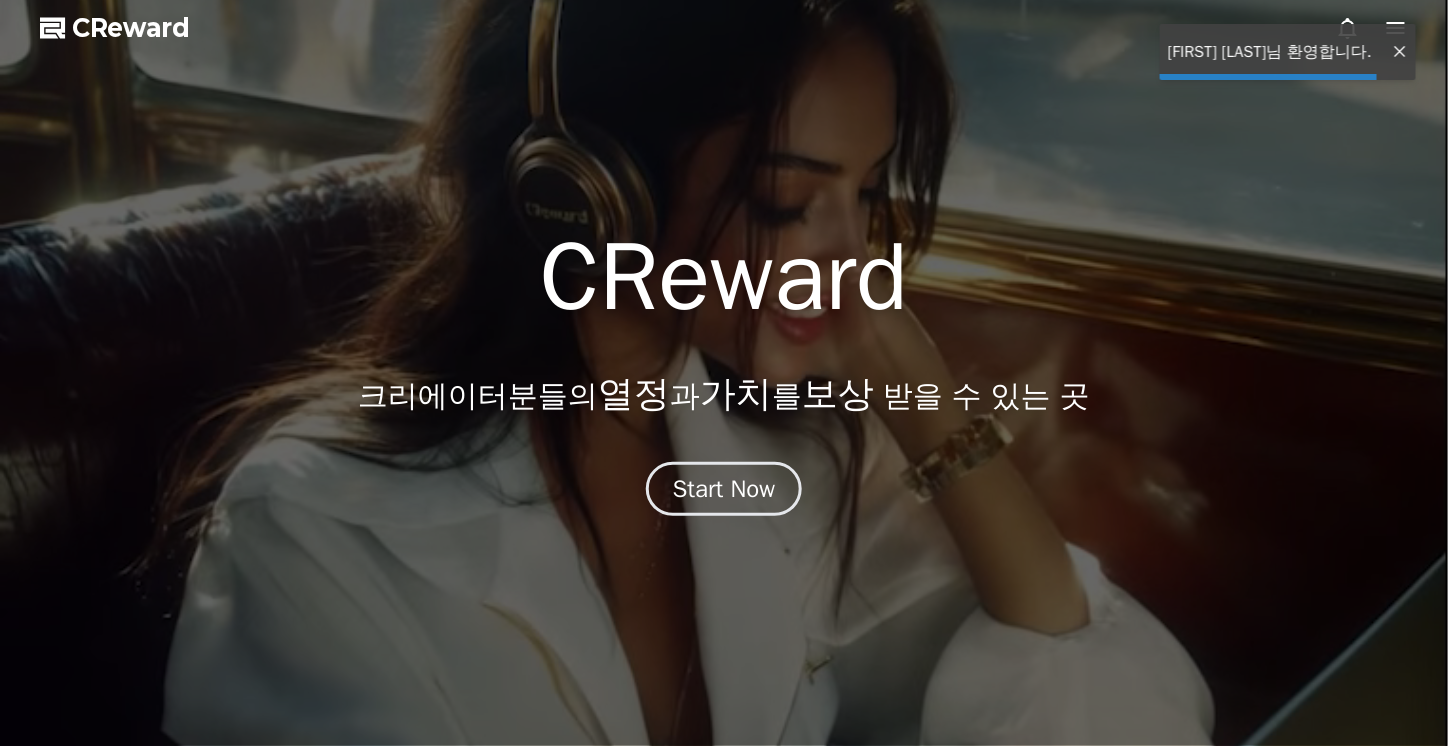 scroll, scrollTop: 0, scrollLeft: 0, axis: both 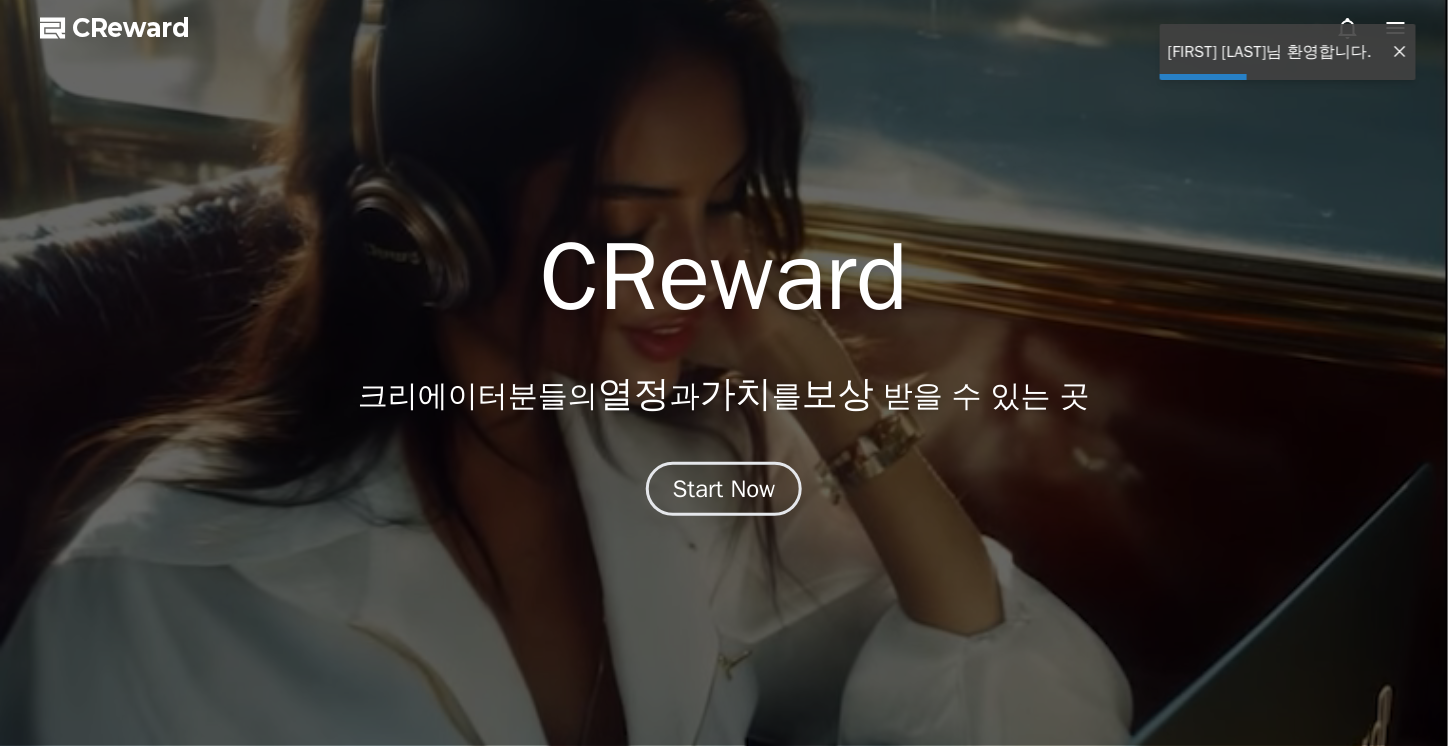click at bounding box center (1400, 52) 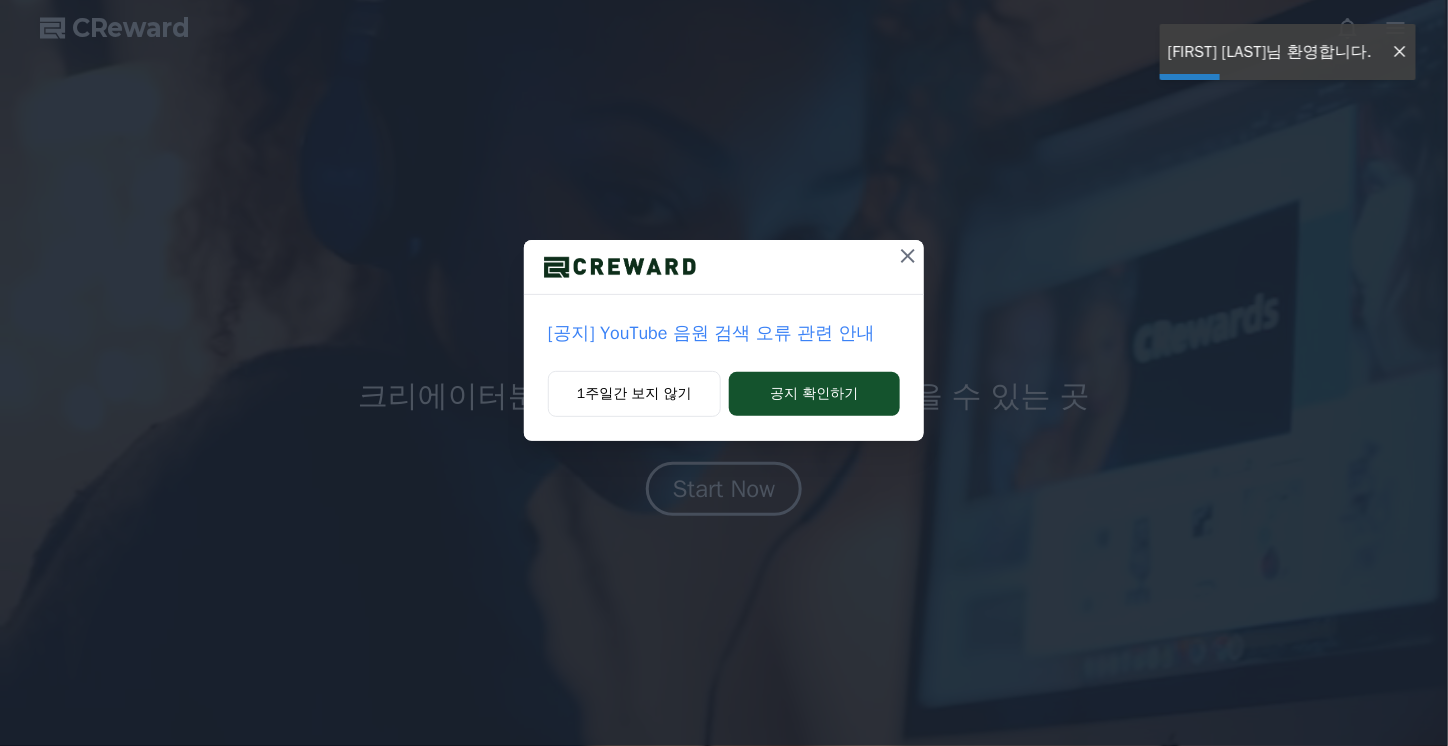 scroll, scrollTop: 500, scrollLeft: 0, axis: vertical 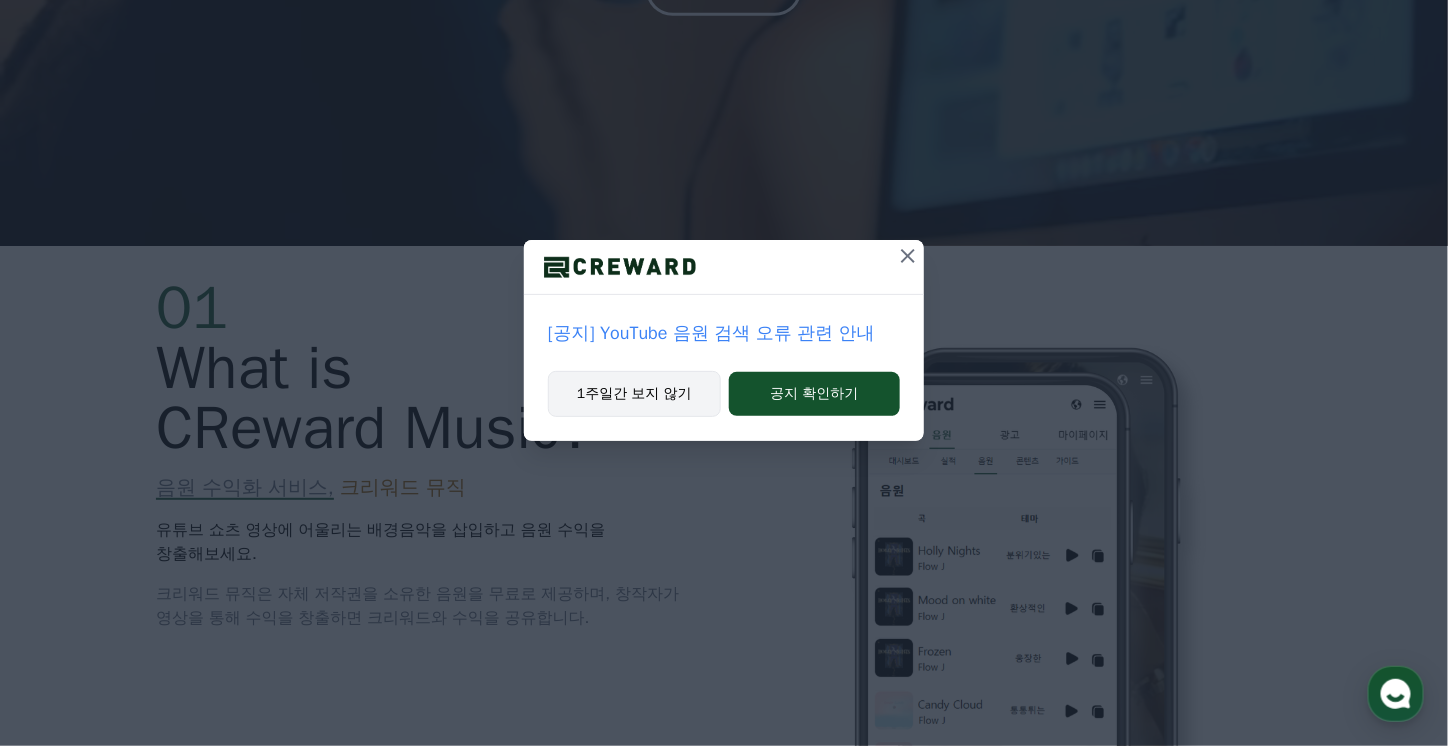 click on "1주일간 보지 않기" at bounding box center [634, 394] 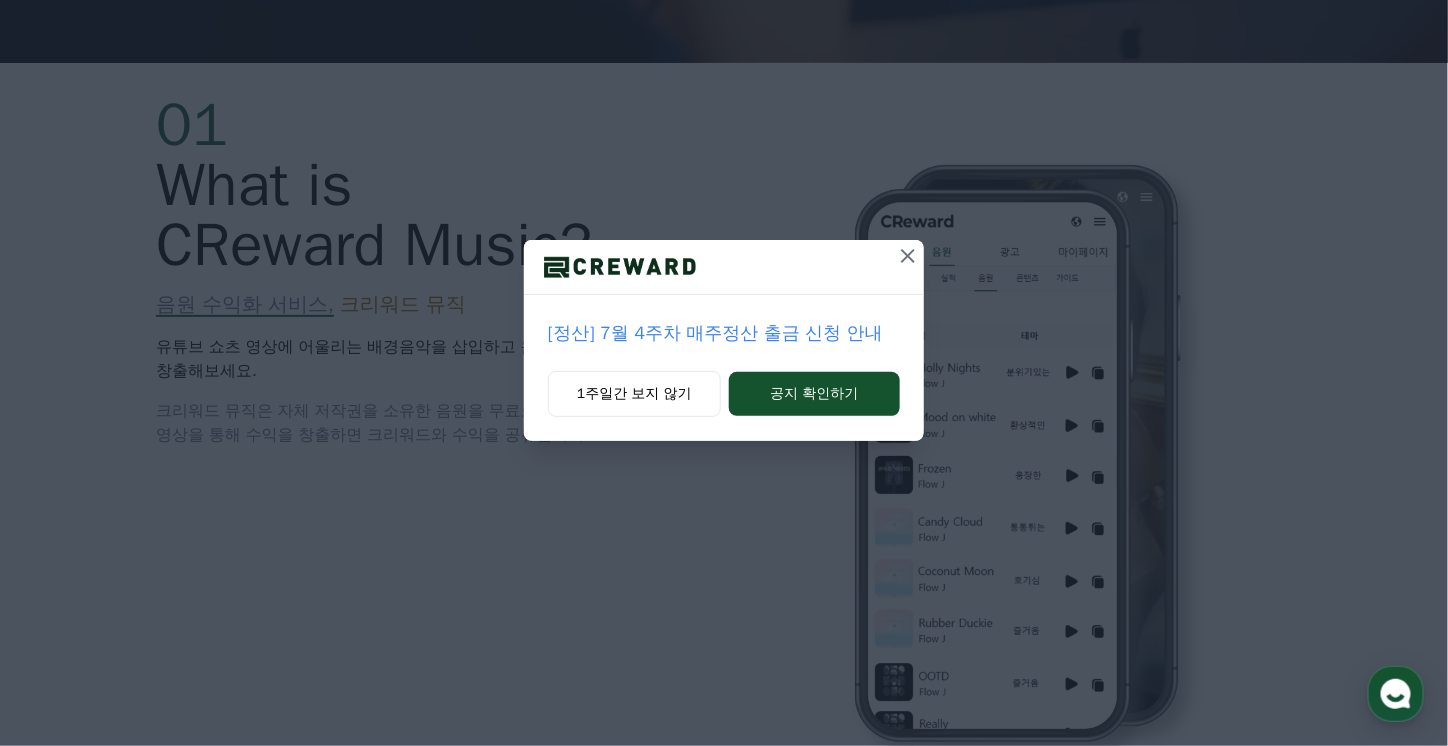 scroll, scrollTop: 800, scrollLeft: 0, axis: vertical 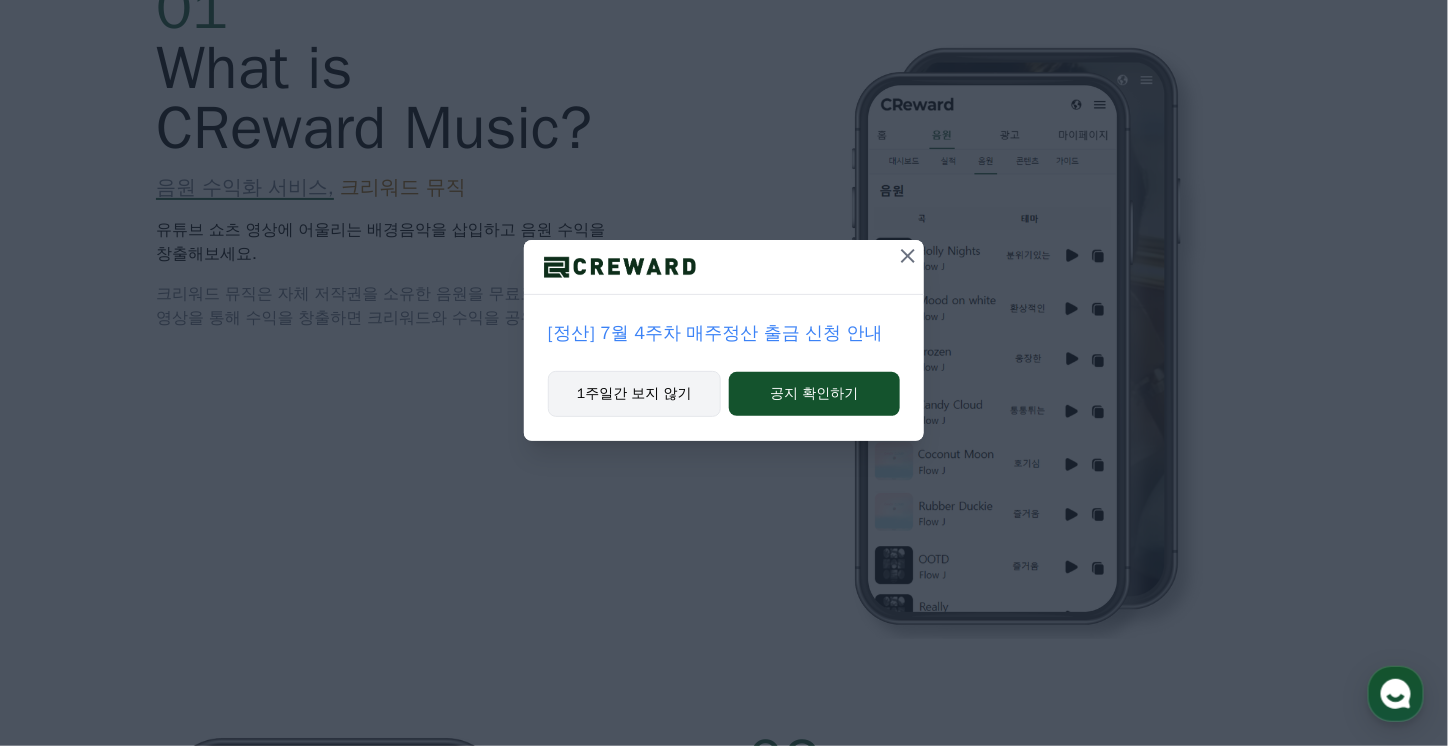 click on "1주일간 보지 않기" at bounding box center (634, 394) 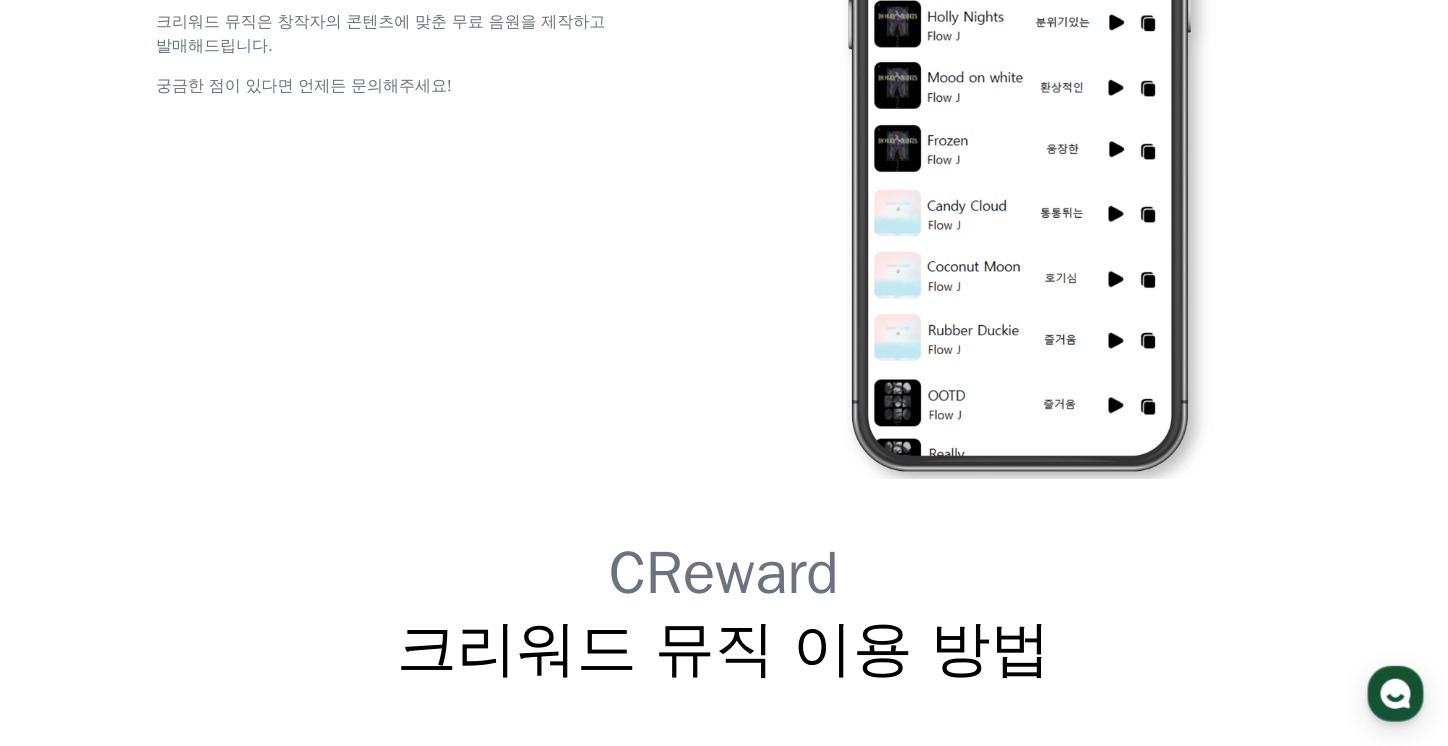 scroll, scrollTop: 5417, scrollLeft: 0, axis: vertical 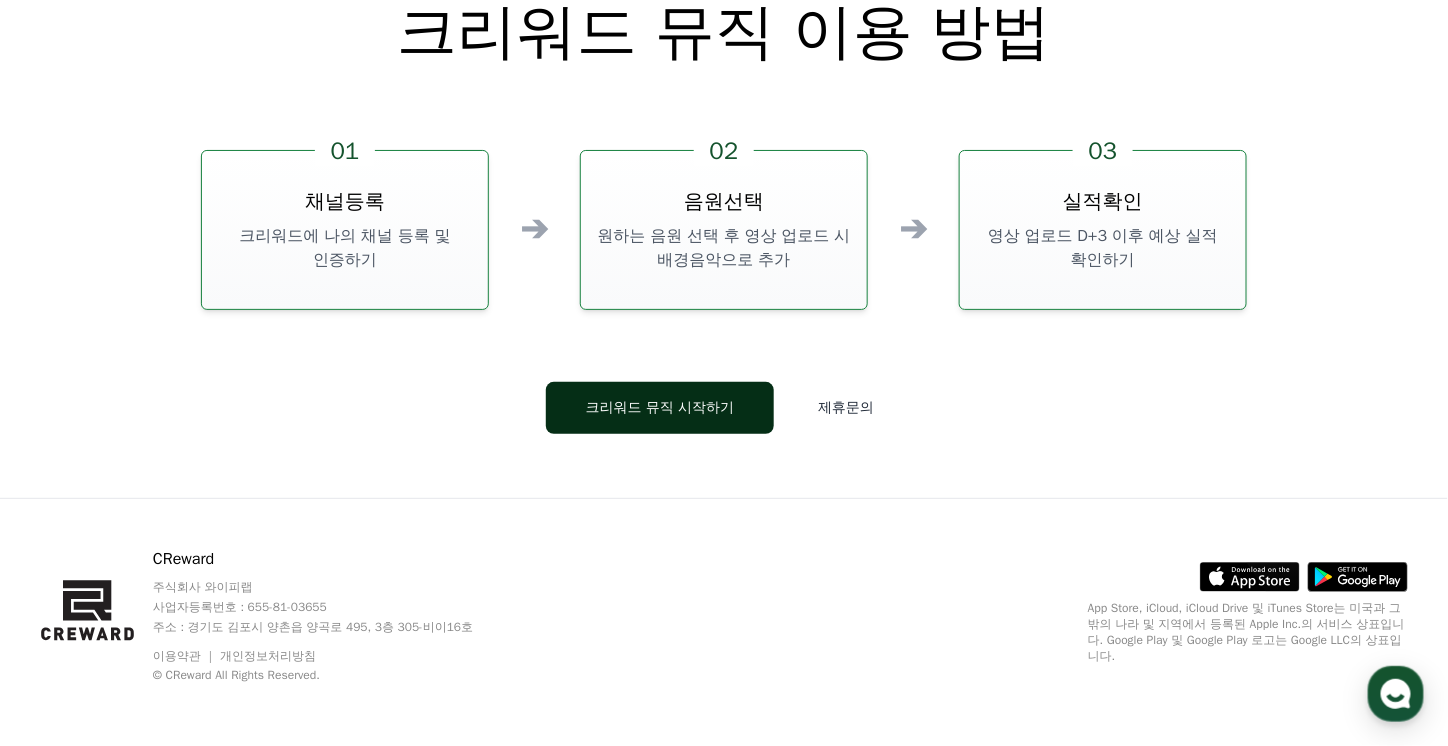 click on "크리워드 뮤직 시작하기" at bounding box center (660, 408) 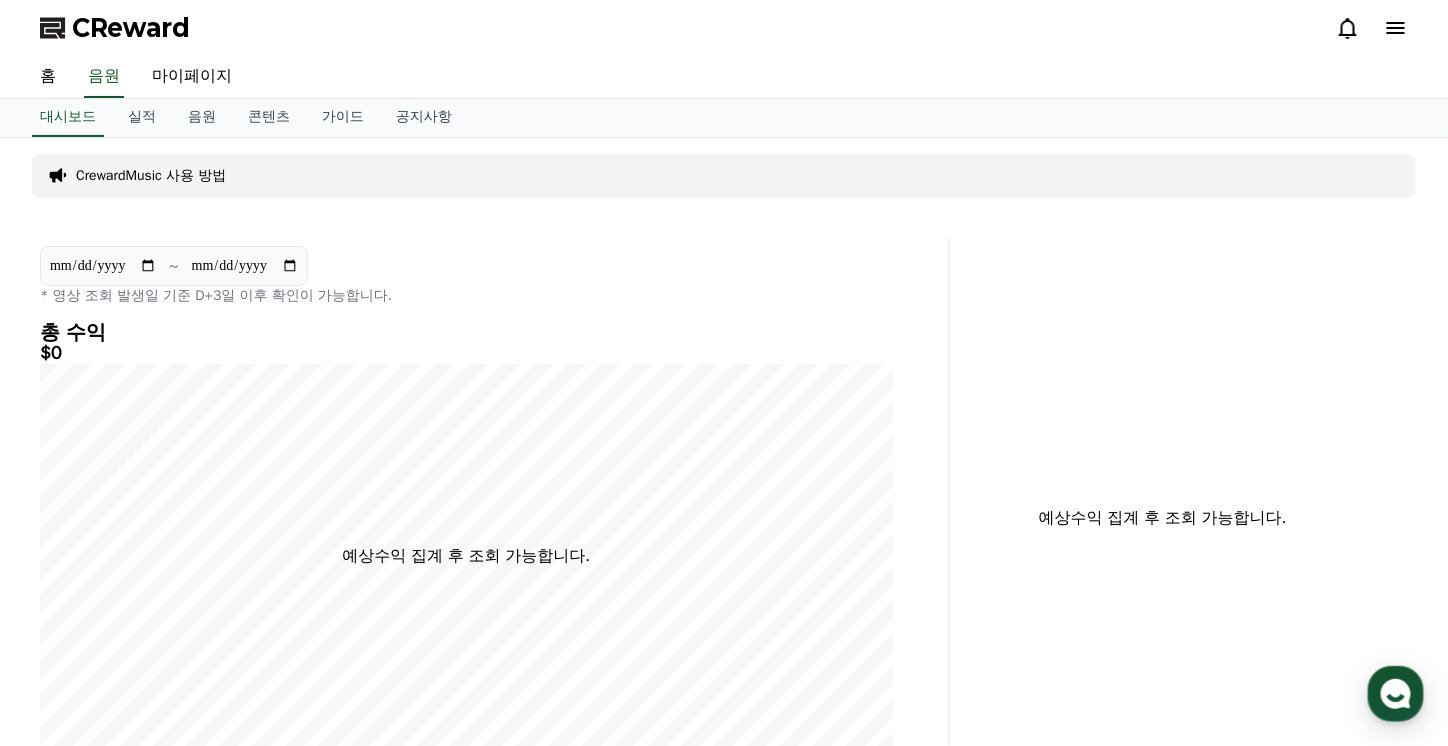 click on "총 수익" at bounding box center [466, 333] 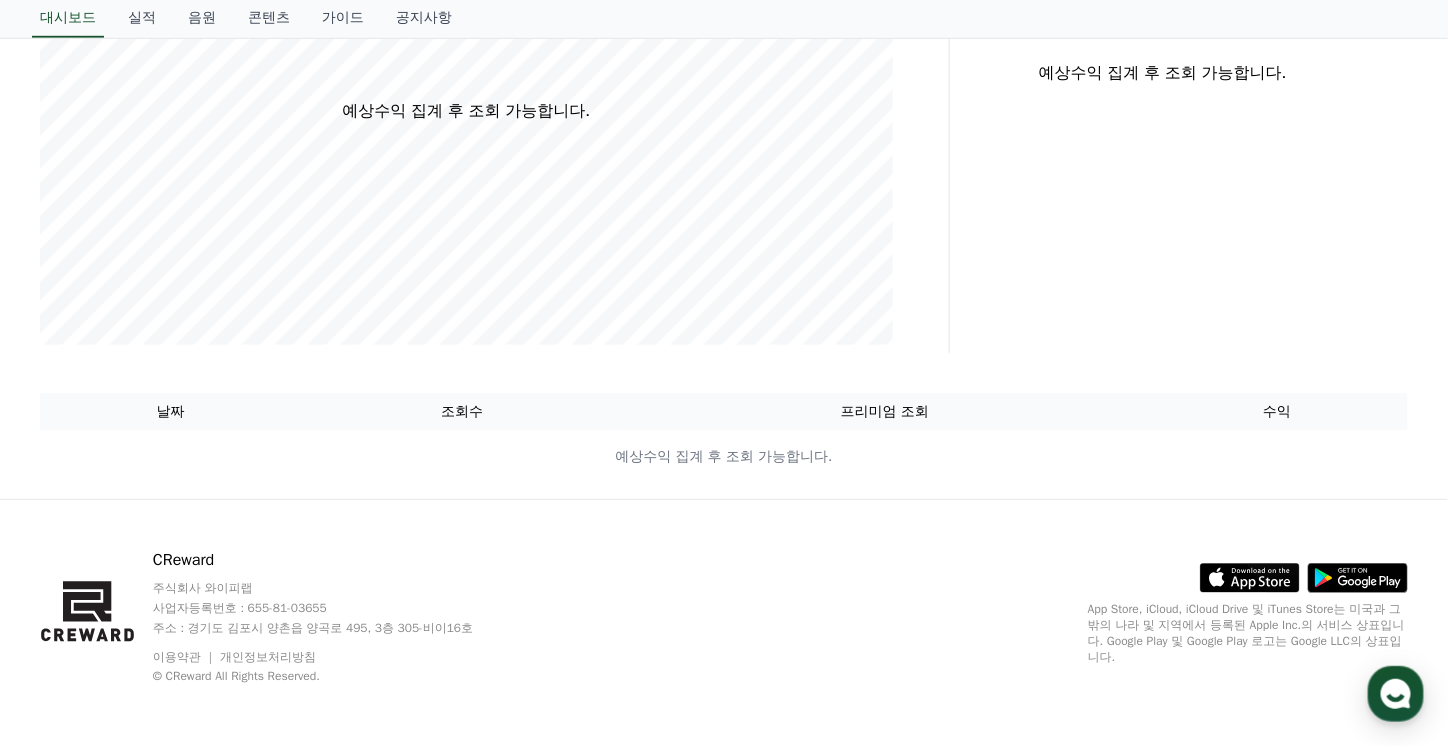 scroll, scrollTop: 0, scrollLeft: 0, axis: both 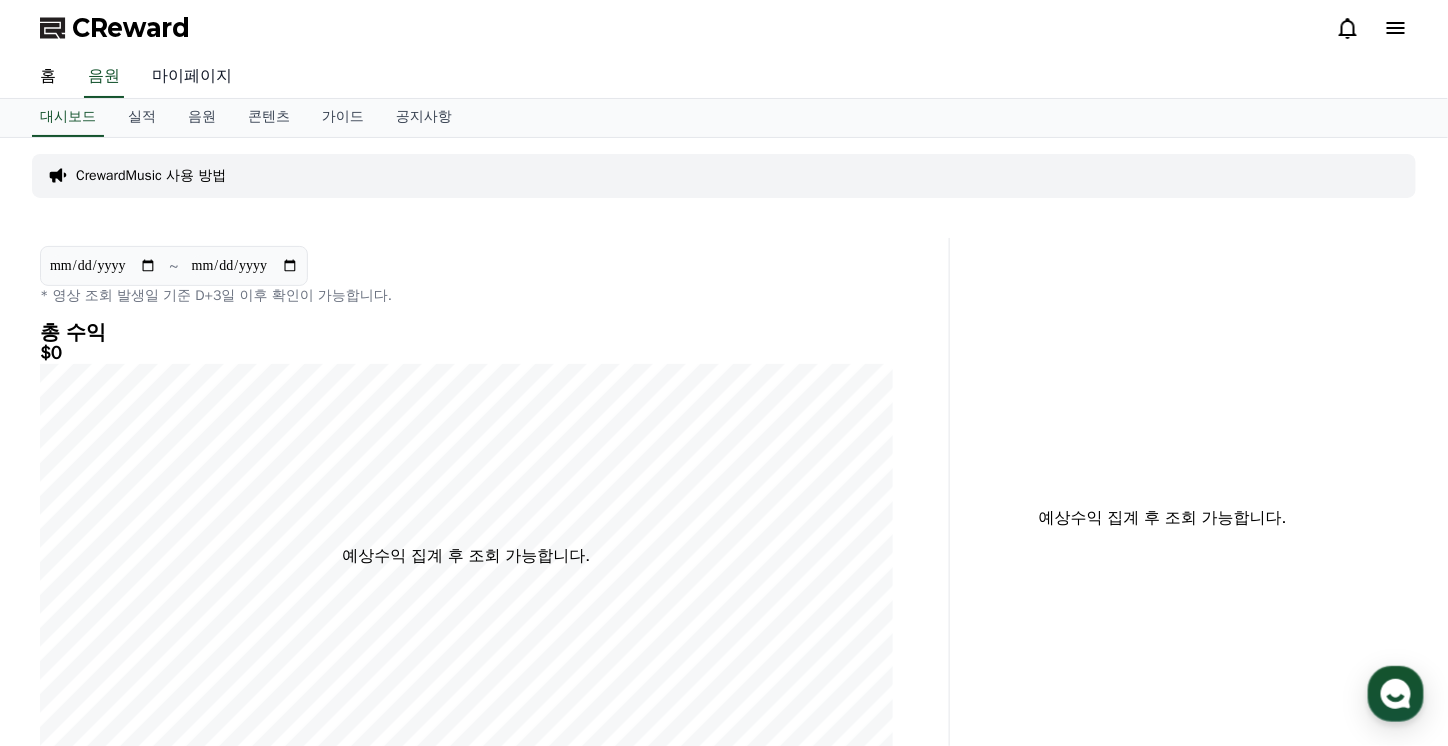 click on "마이페이지" at bounding box center (192, 77) 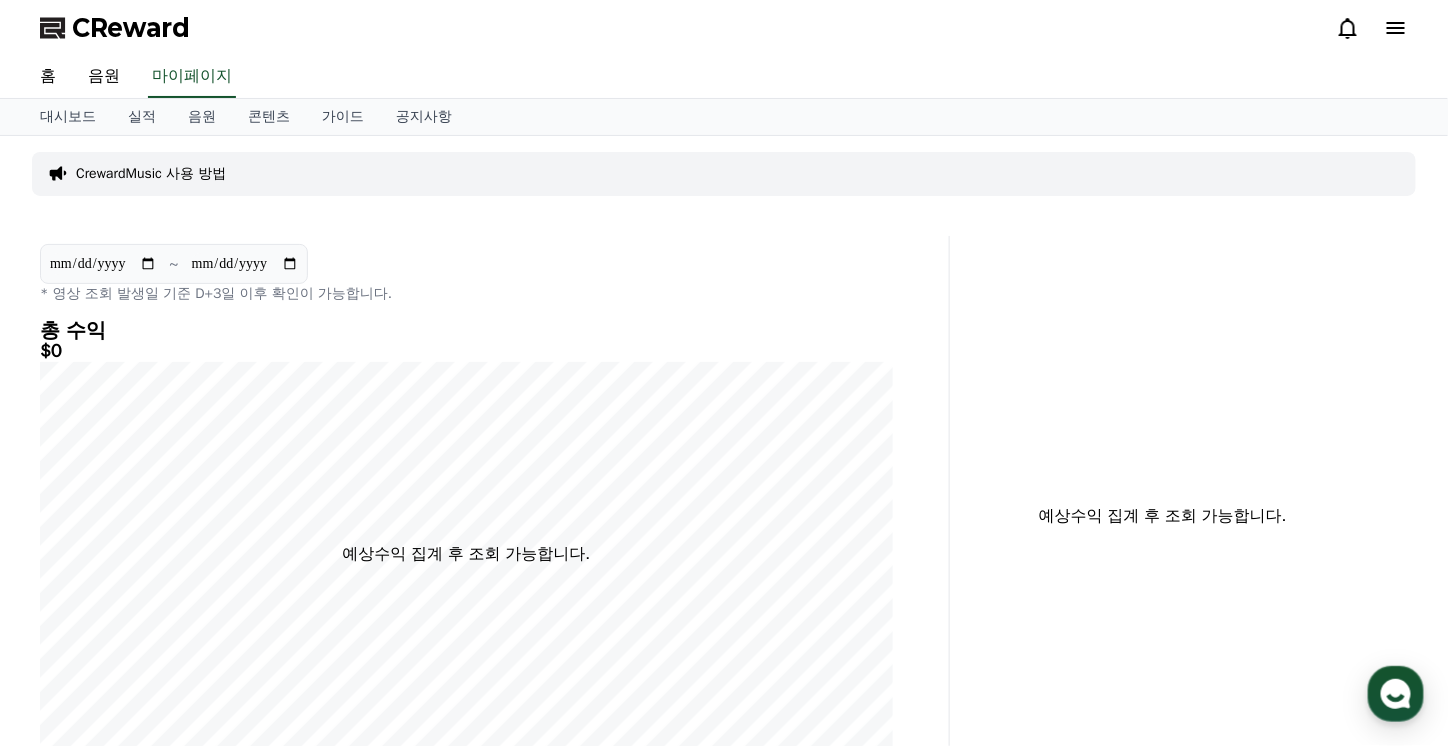 click on "CReward" at bounding box center [131, 28] 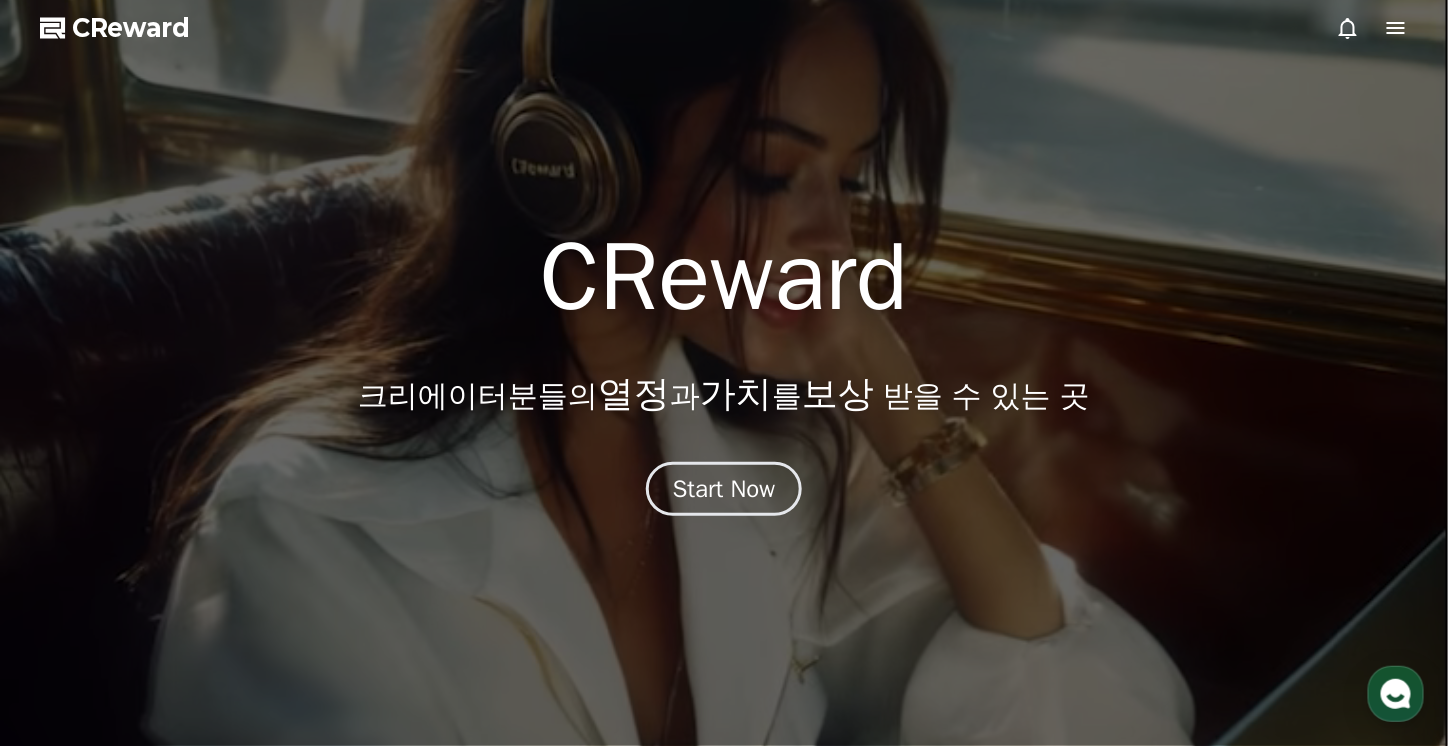 click on "CReward" at bounding box center [131, 28] 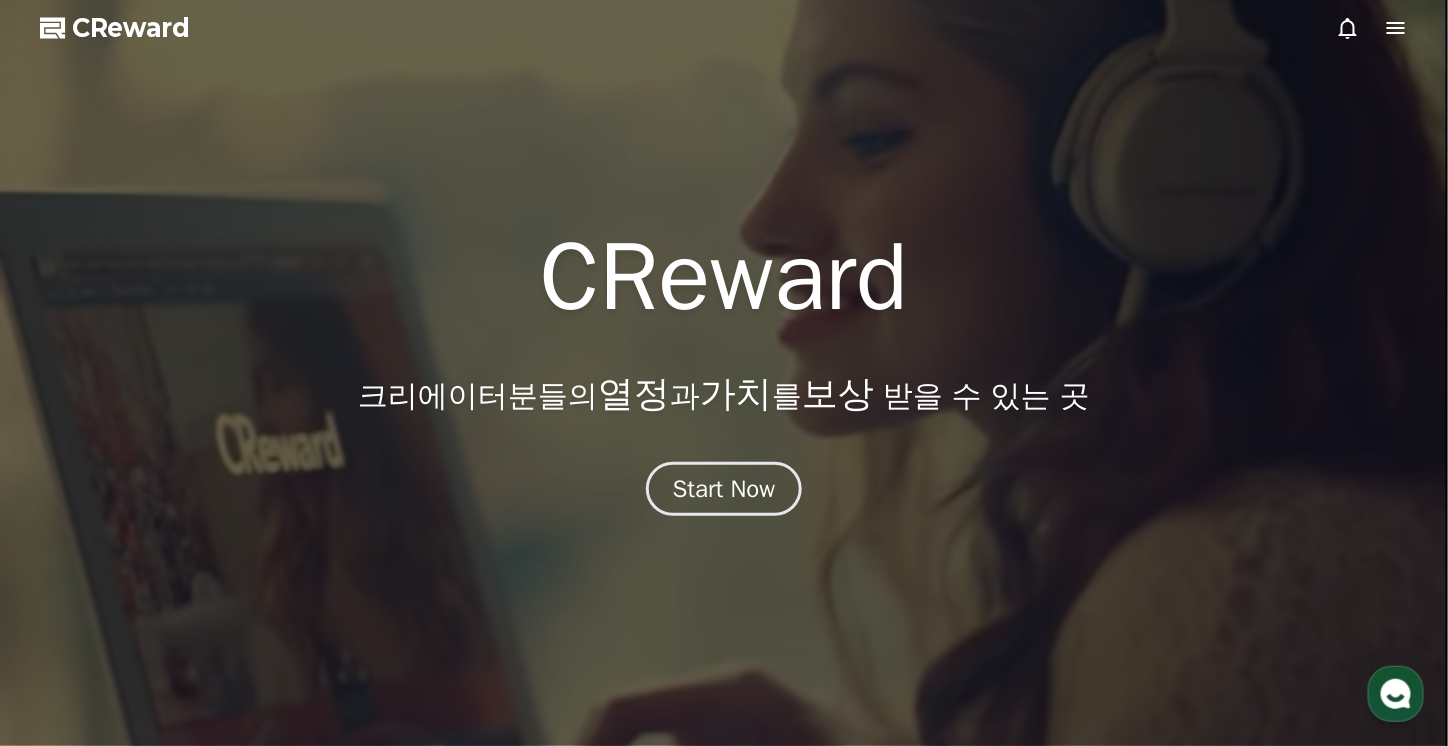 click 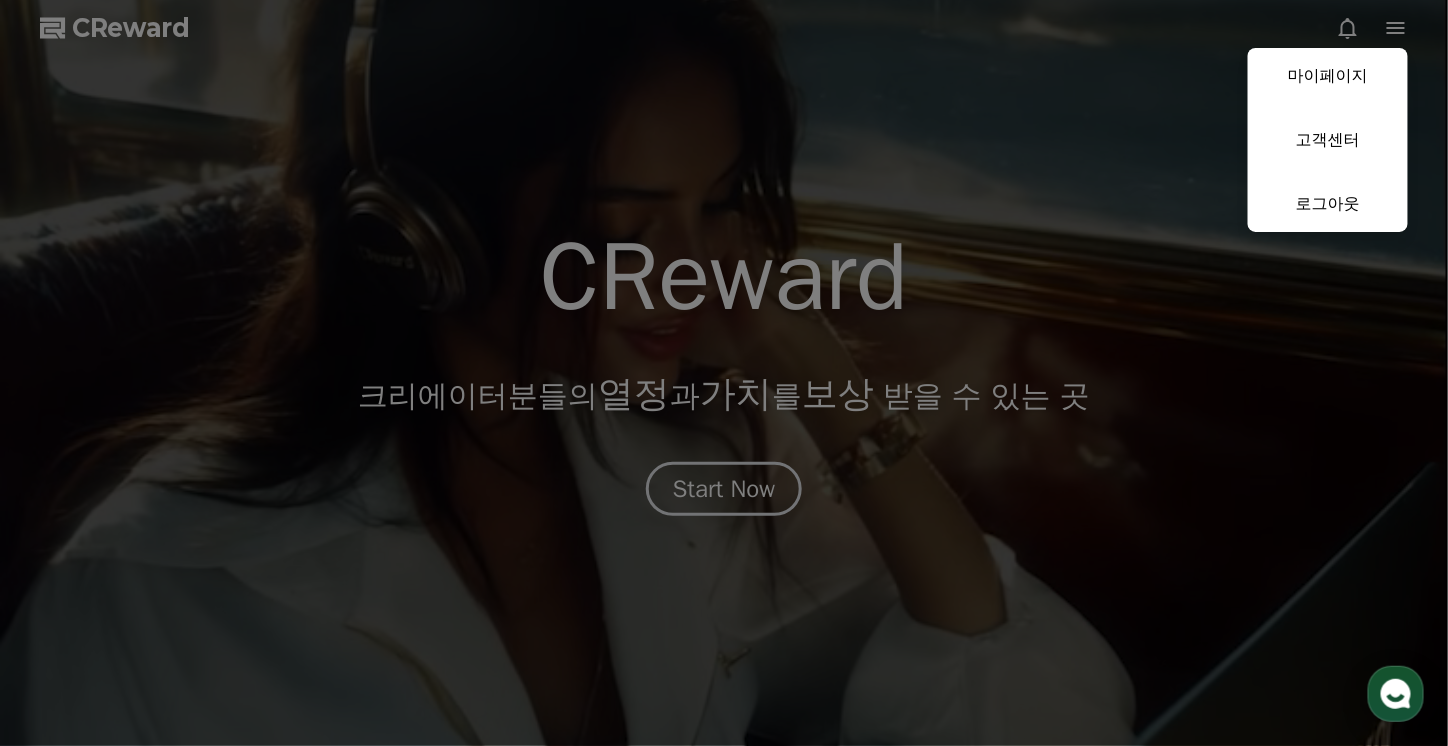 click at bounding box center (724, 373) 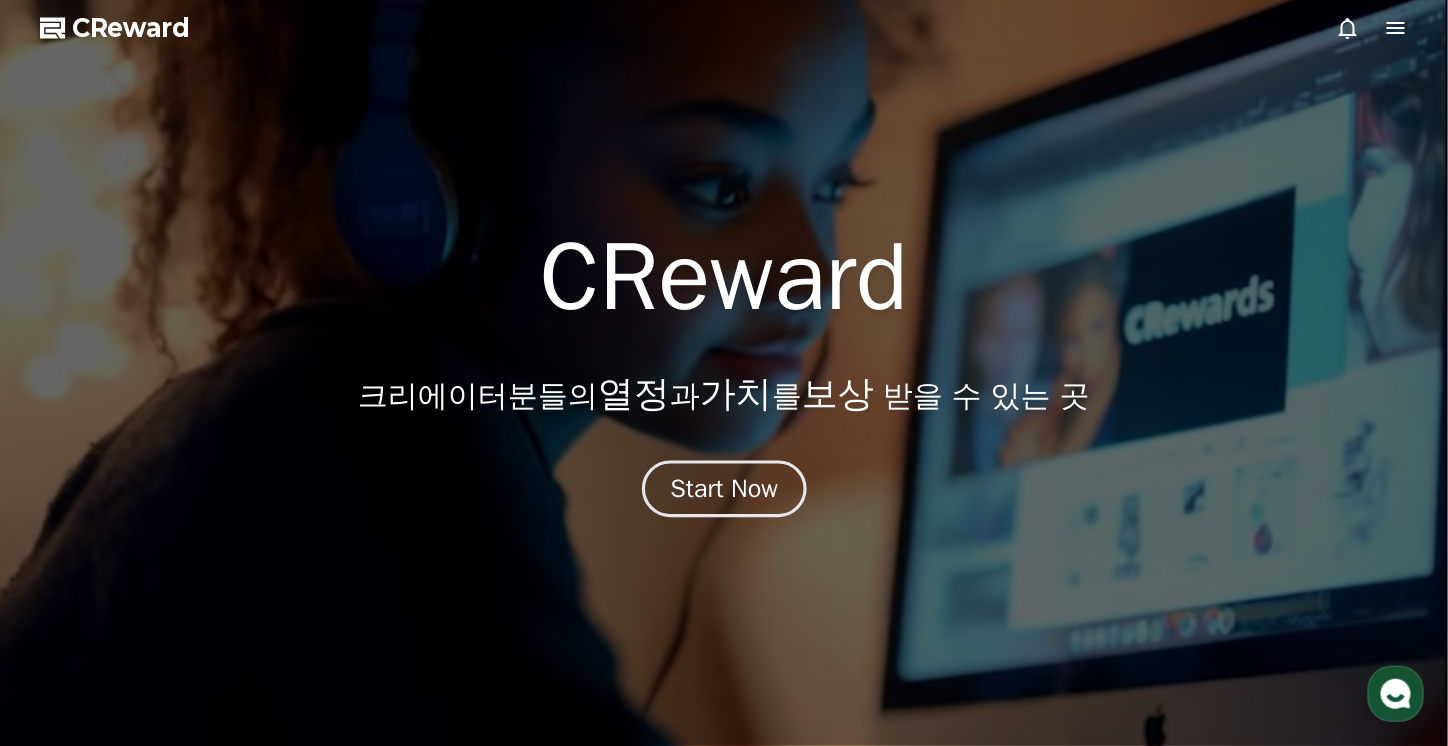 click on "Start Now" at bounding box center [724, 489] 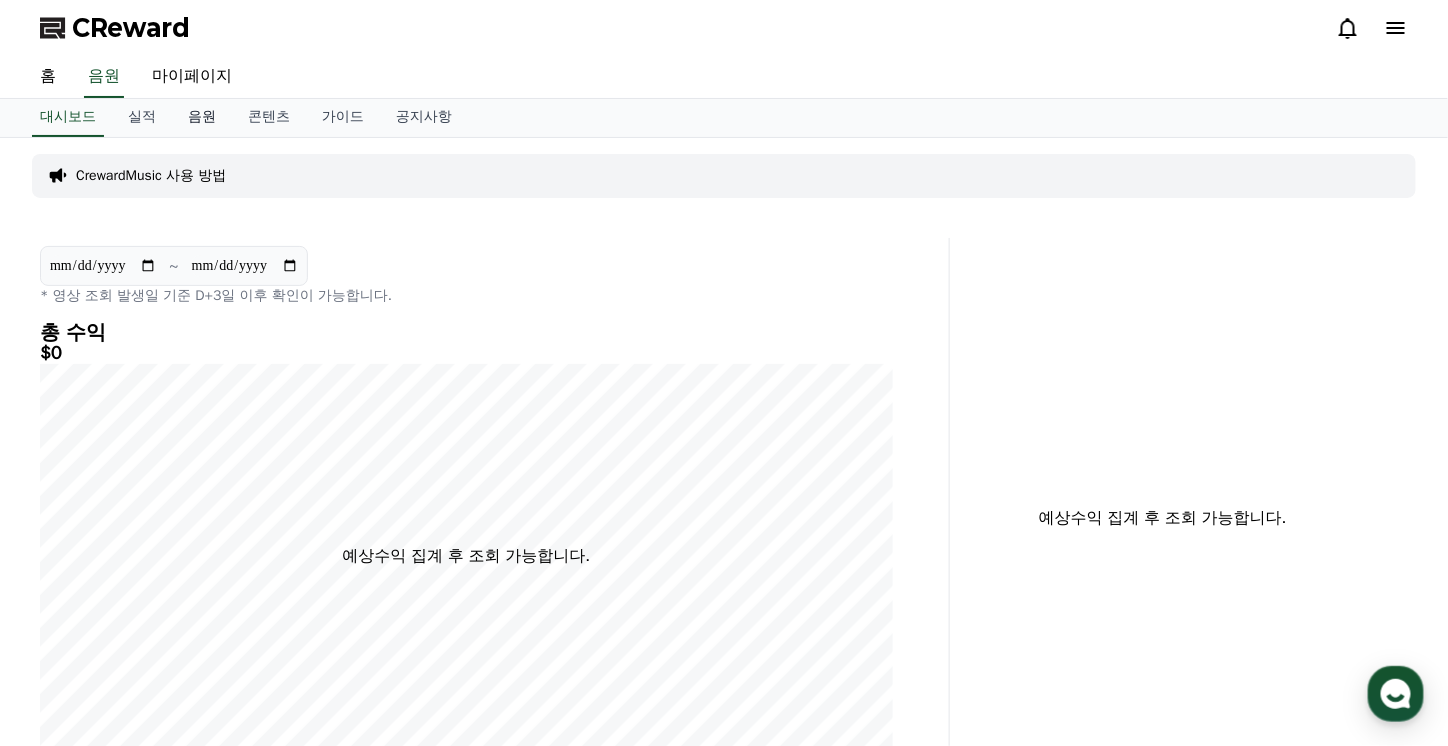 click on "음원" at bounding box center (202, 118) 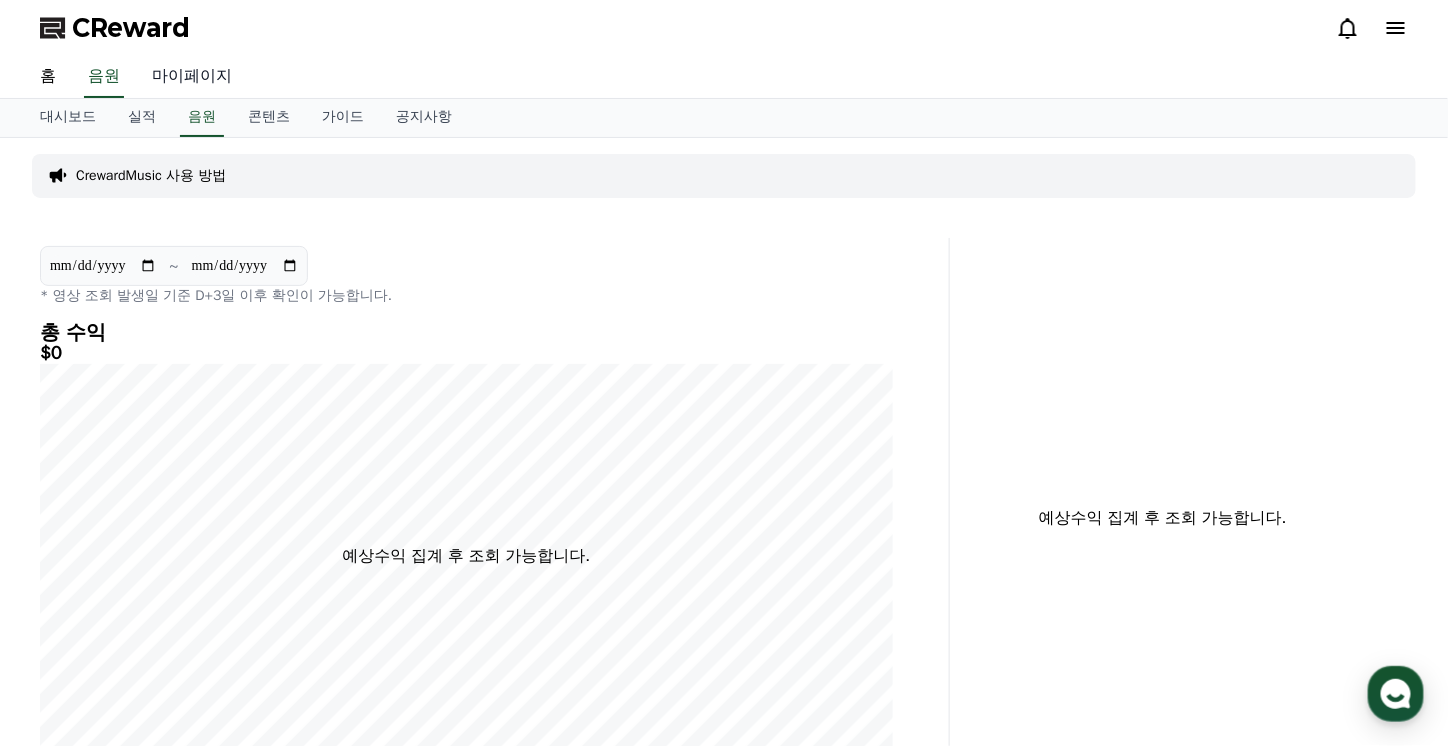 click on "마이페이지" at bounding box center (192, 77) 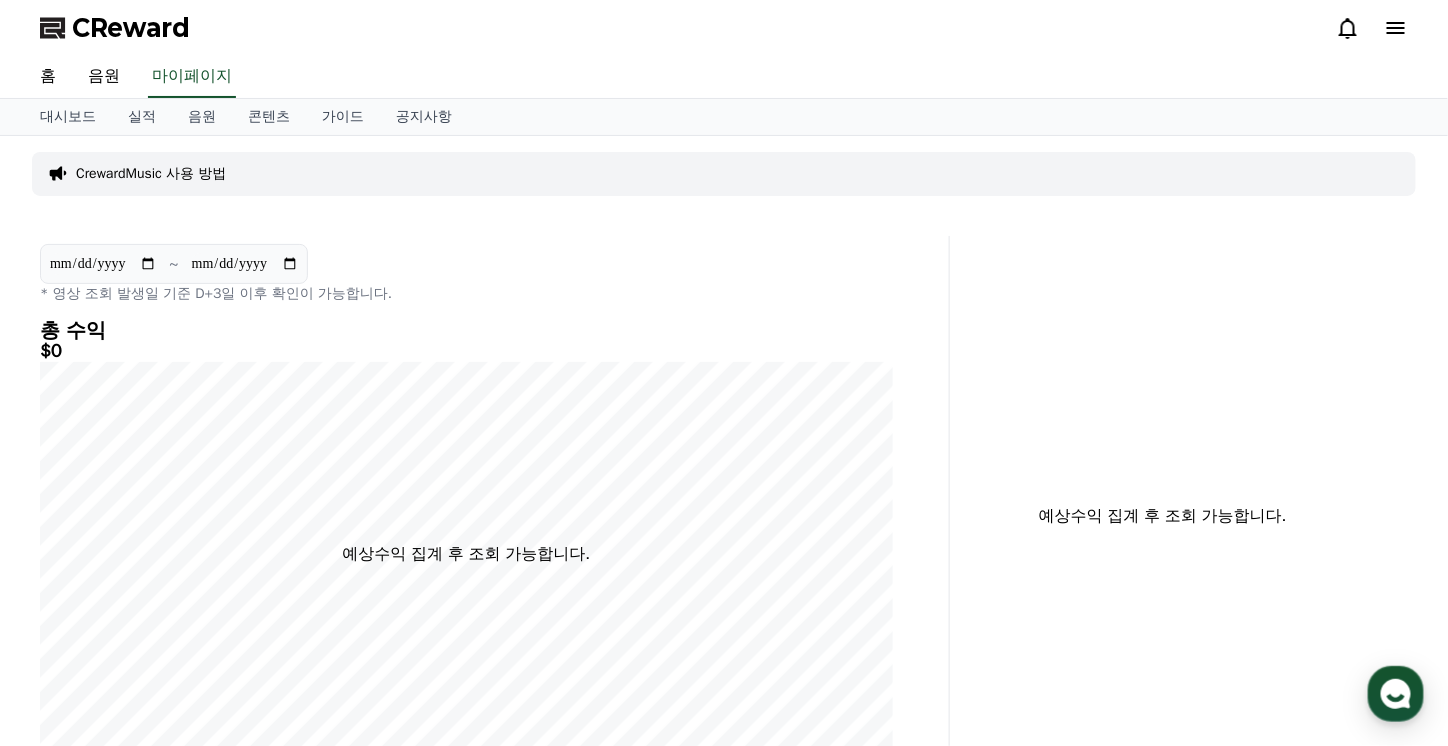 click on "CReward" at bounding box center (131, 28) 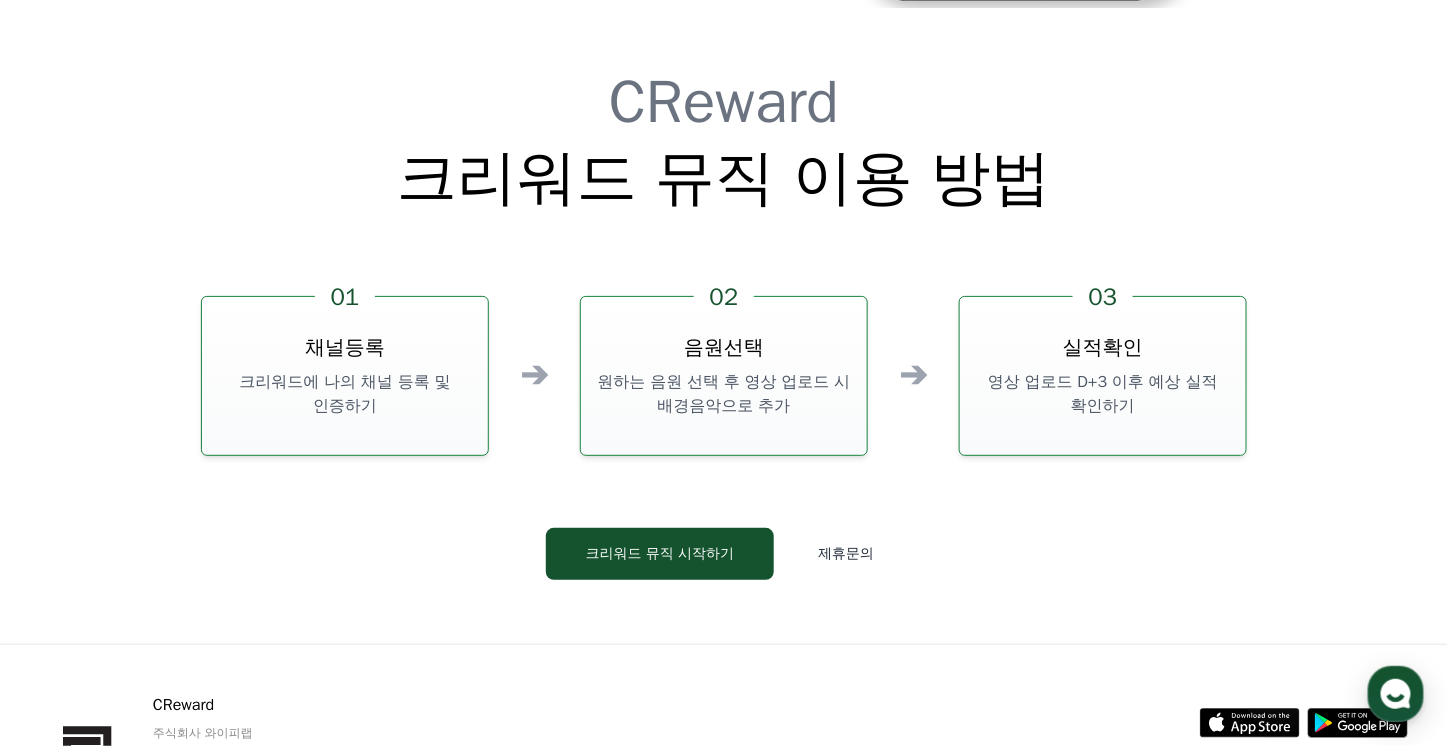 scroll, scrollTop: 5300, scrollLeft: 0, axis: vertical 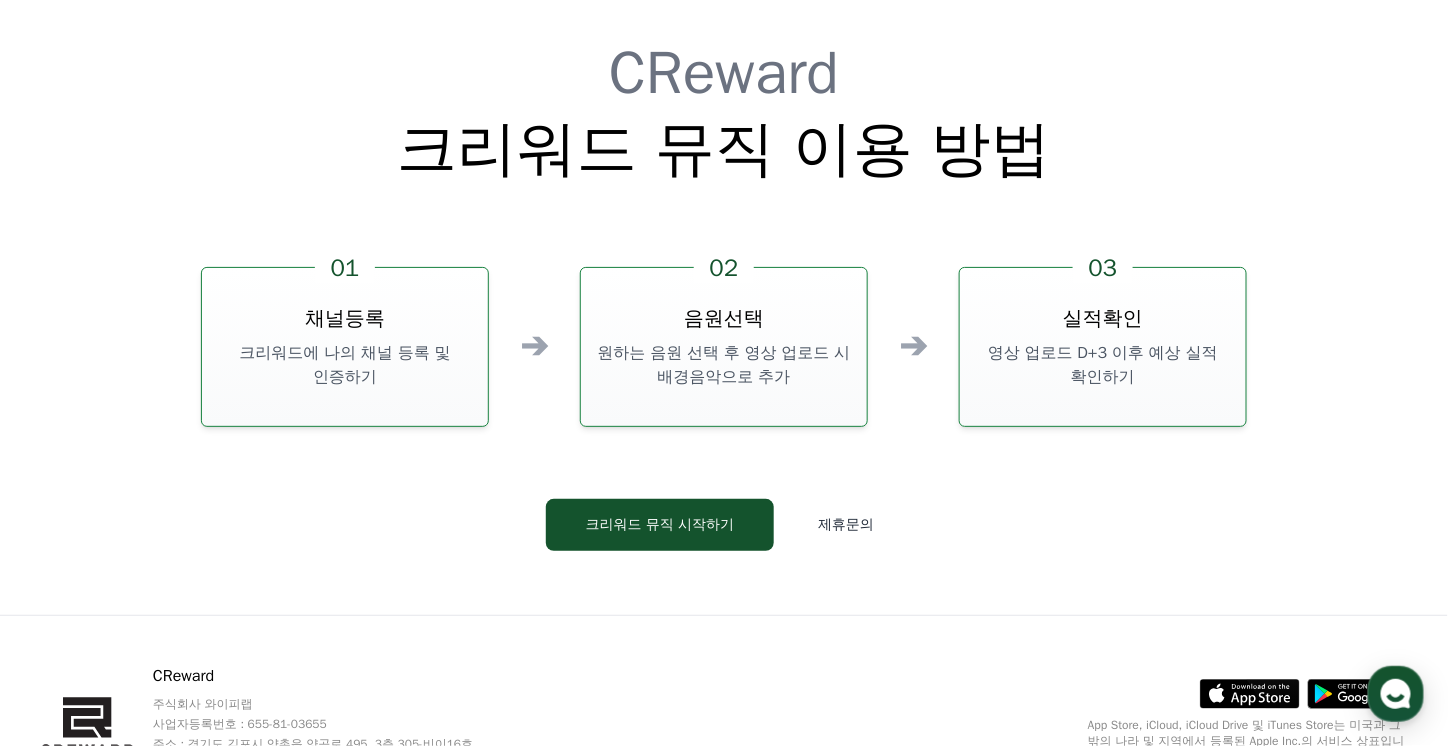 drag, startPoint x: 353, startPoint y: 307, endPoint x: 1142, endPoint y: 461, distance: 803.8887 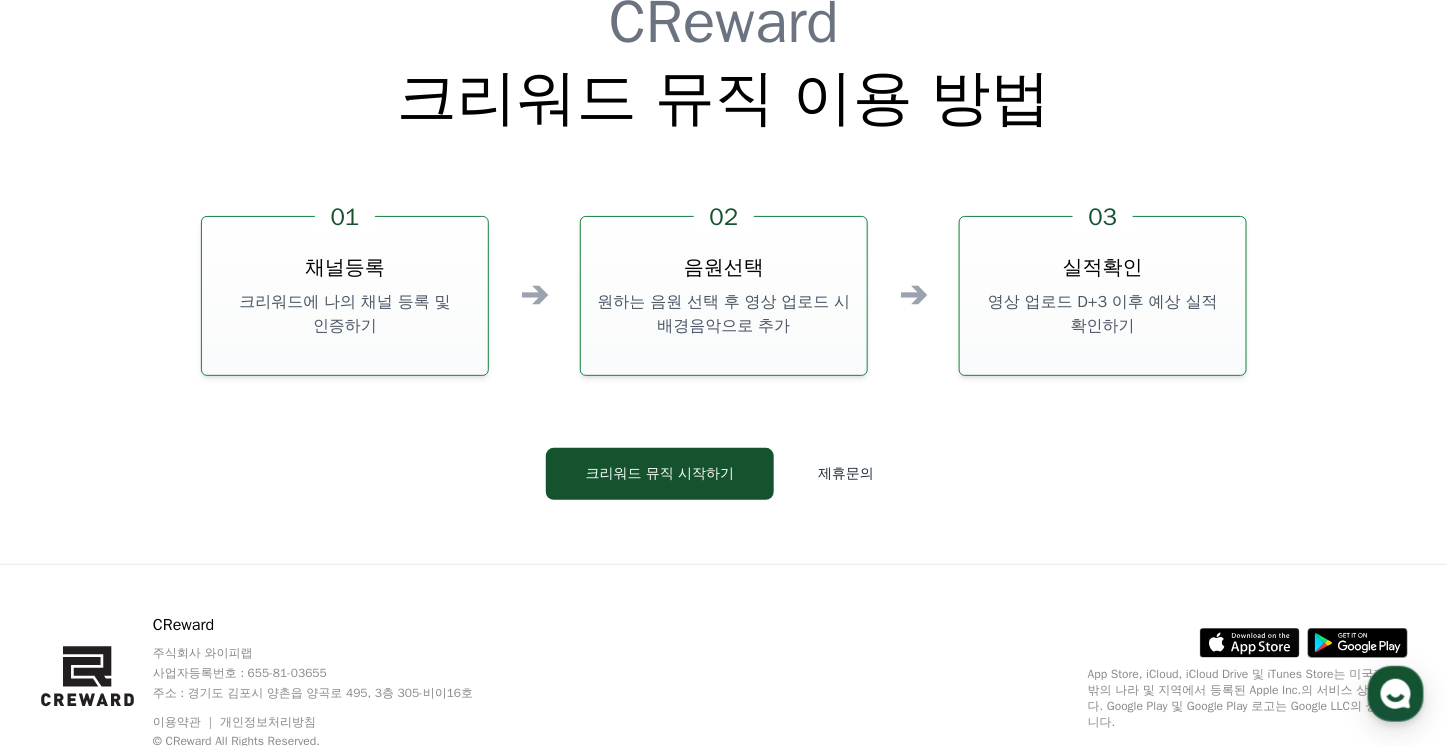 scroll, scrollTop: 5417, scrollLeft: 0, axis: vertical 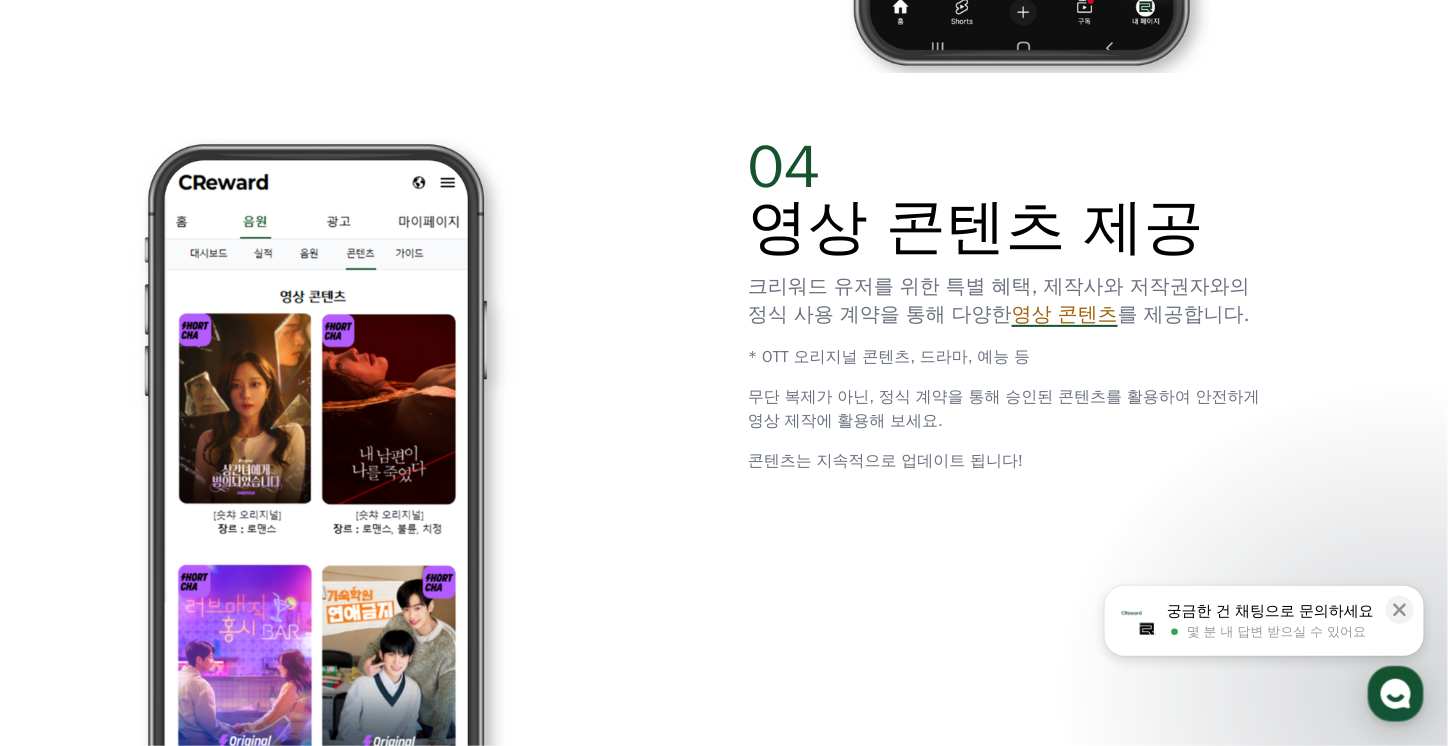 click on "영상 콘텐츠" at bounding box center [1065, 314] 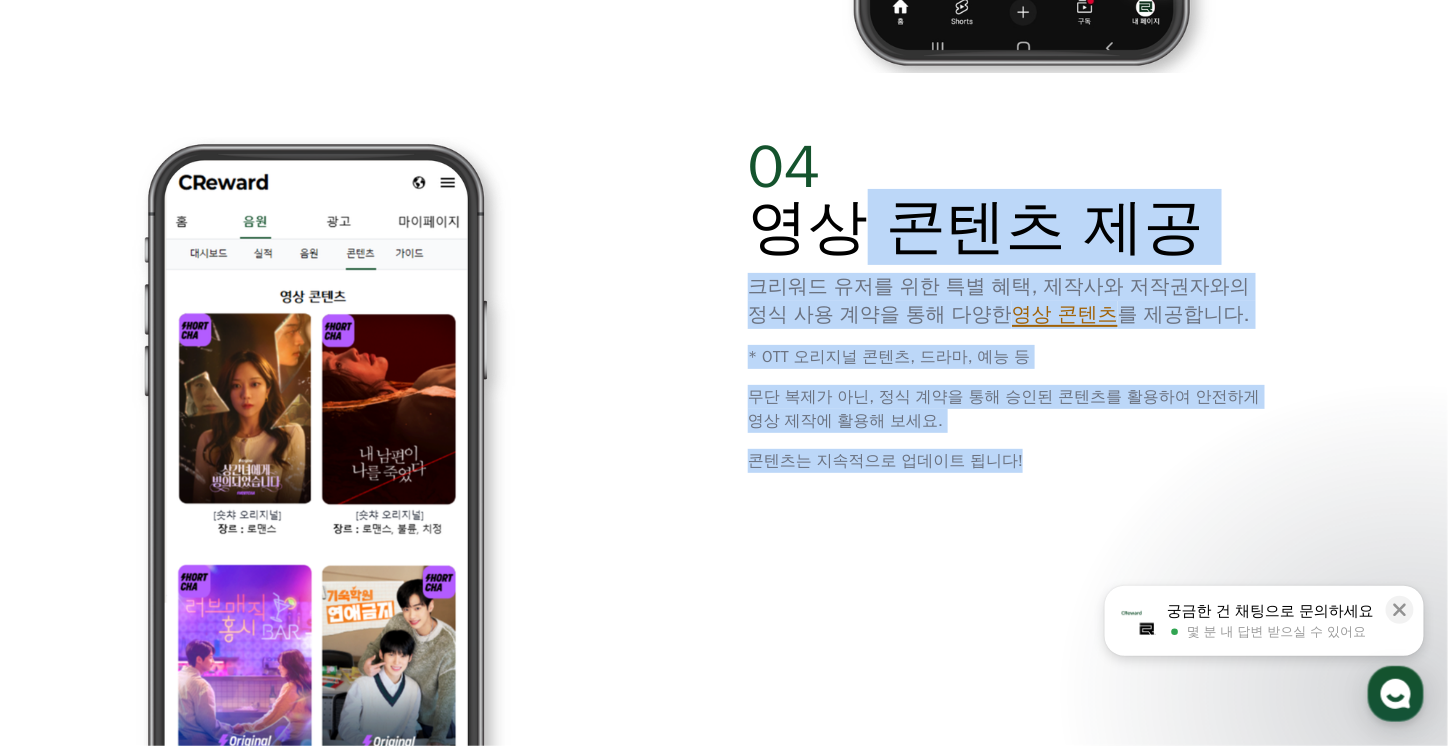 drag, startPoint x: 889, startPoint y: 269, endPoint x: 1092, endPoint y: 465, distance: 282.17902 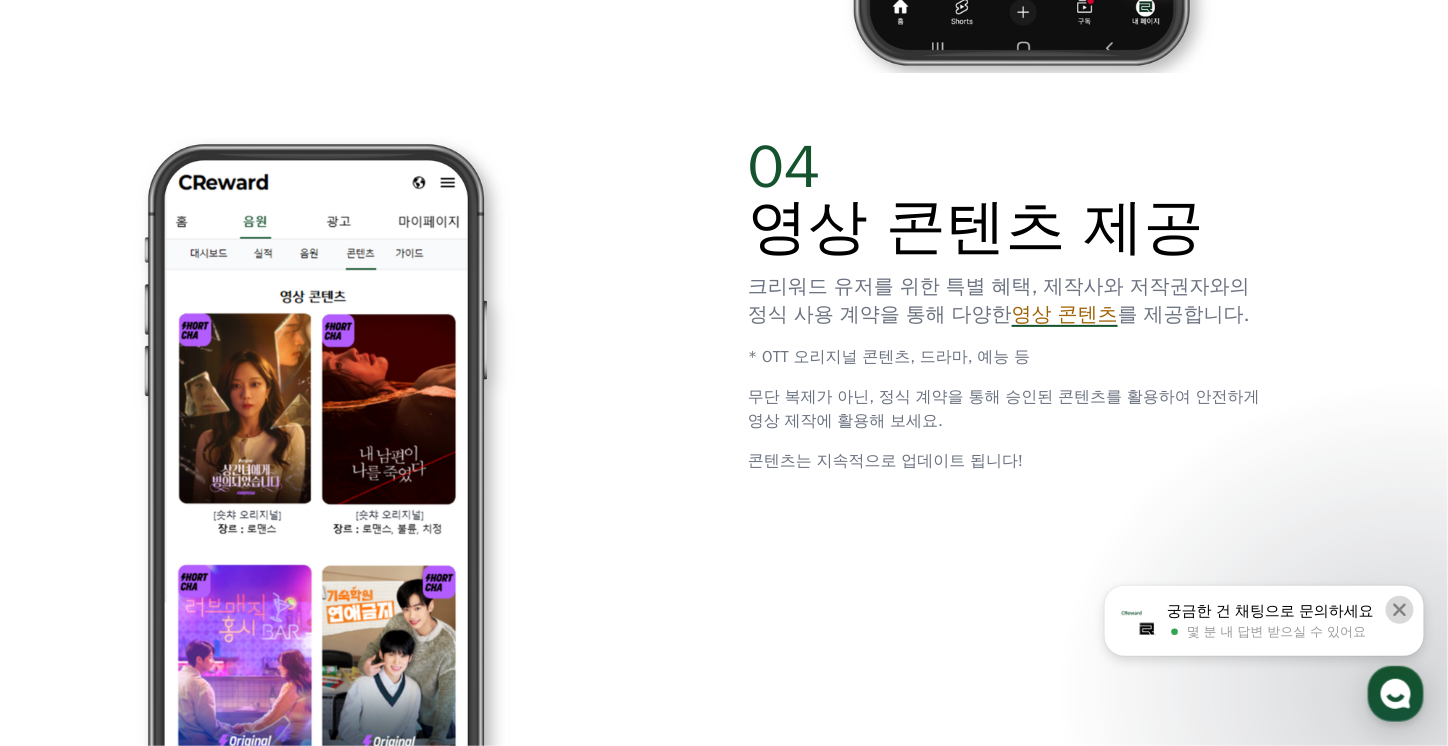 click 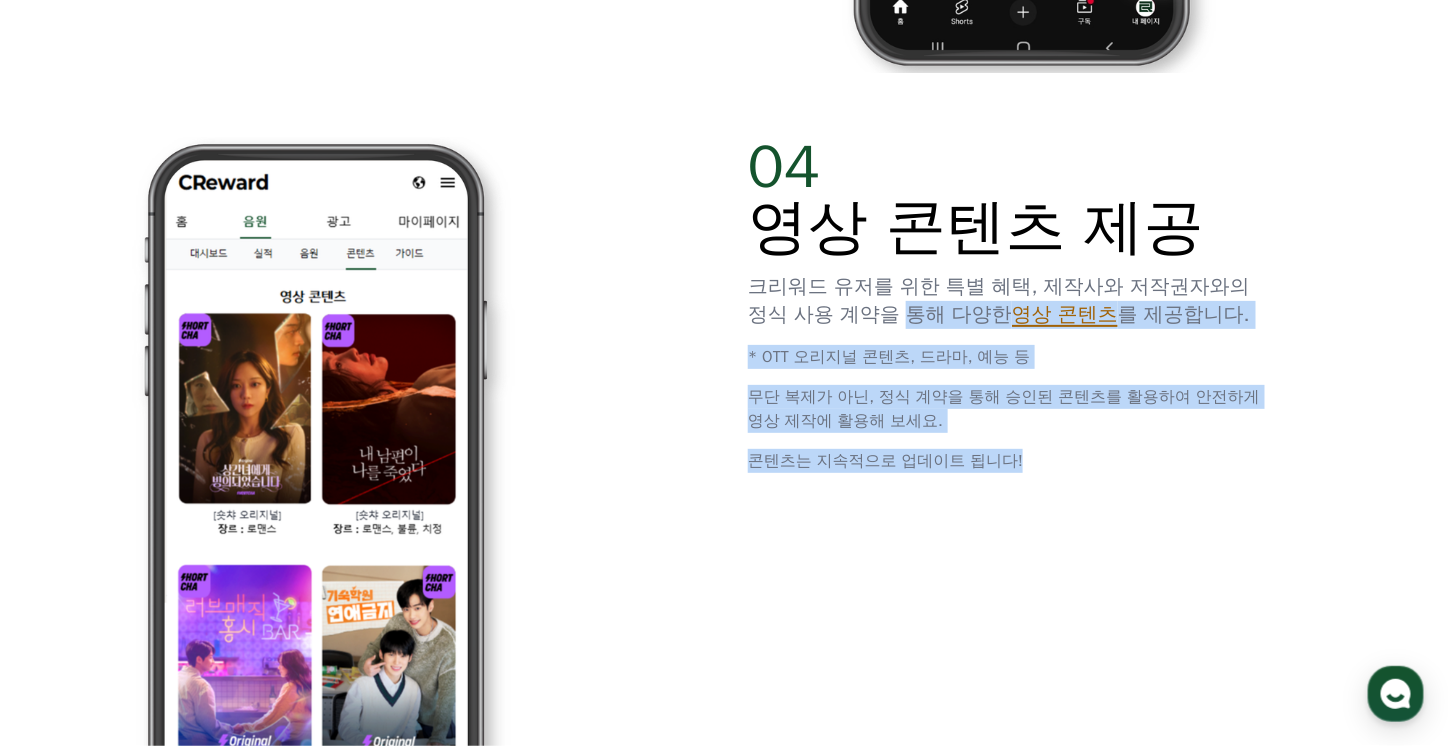 drag, startPoint x: 908, startPoint y: 303, endPoint x: 1165, endPoint y: 552, distance: 357.84076 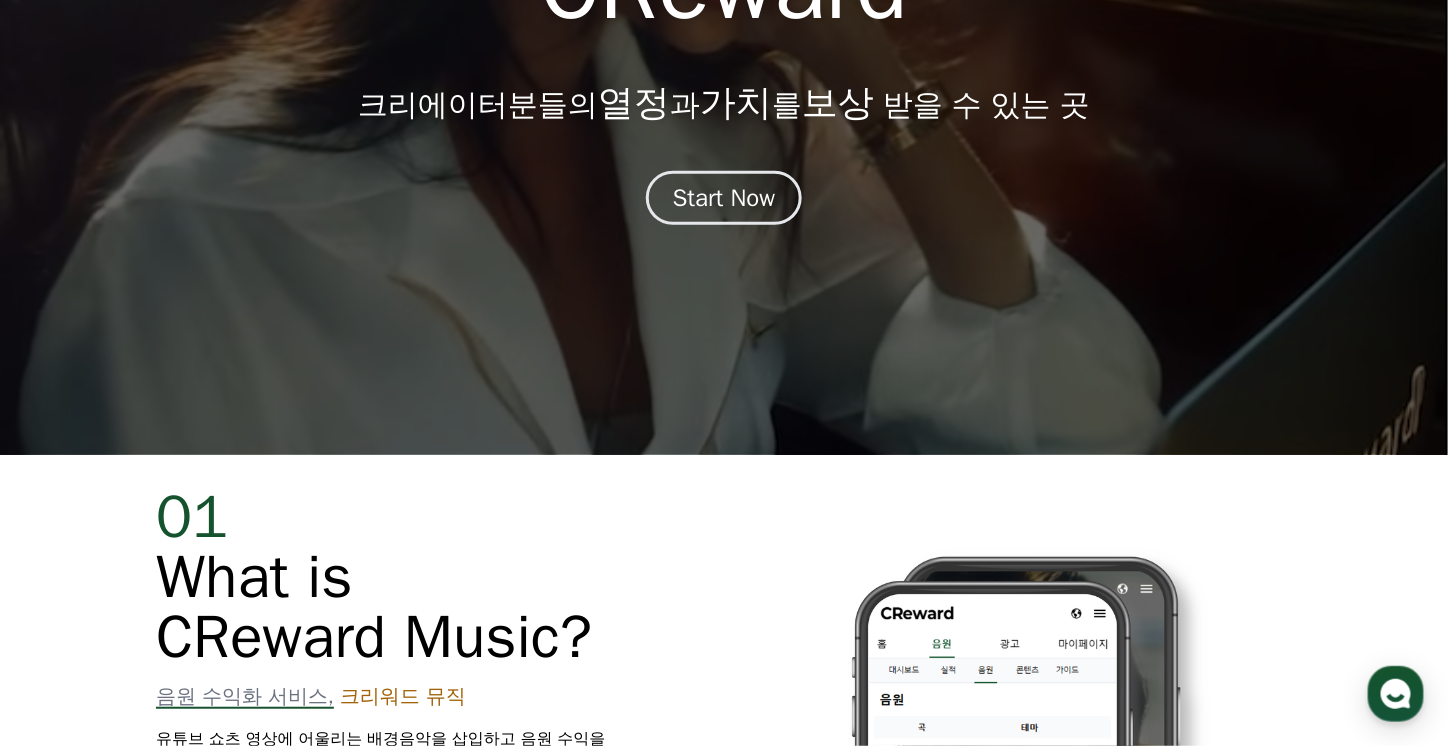 scroll, scrollTop: 0, scrollLeft: 0, axis: both 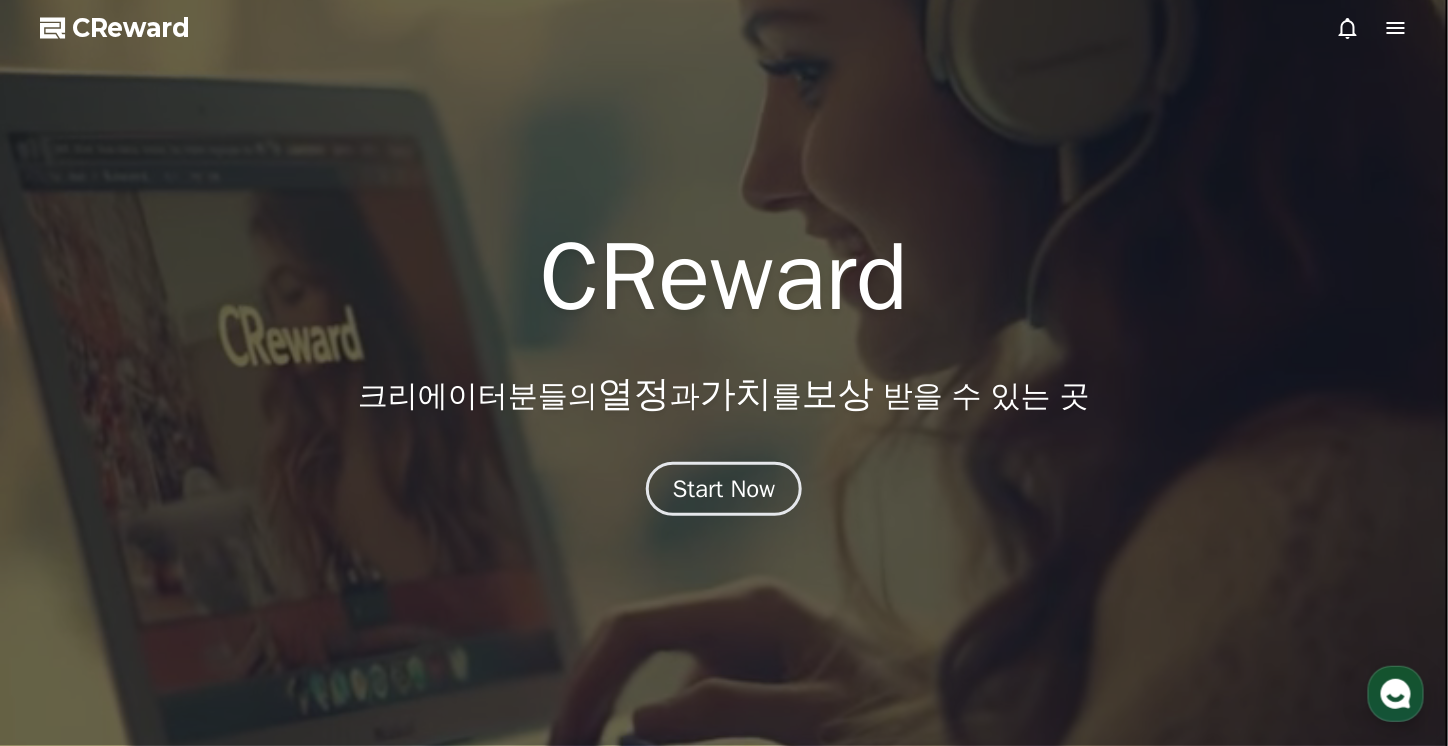 click on "CReward" at bounding box center (131, 28) 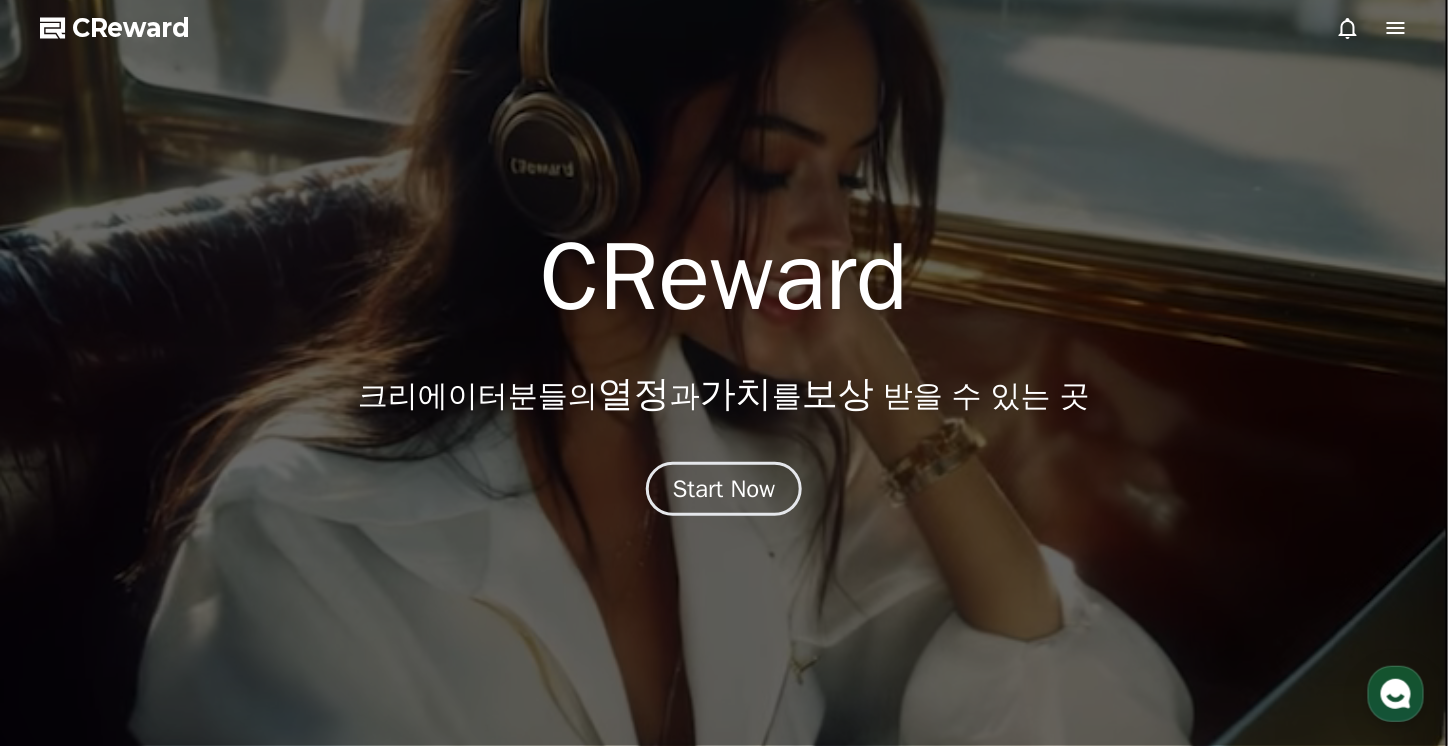 click on "CReward" at bounding box center [131, 28] 